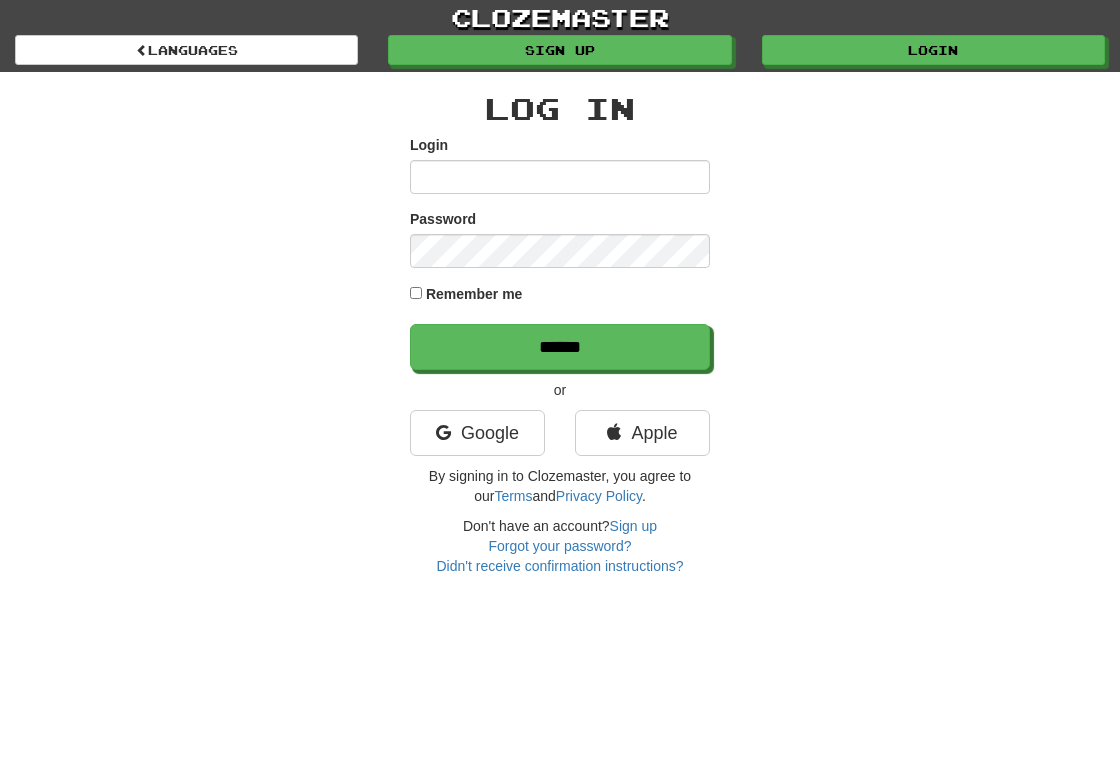 scroll, scrollTop: 0, scrollLeft: 0, axis: both 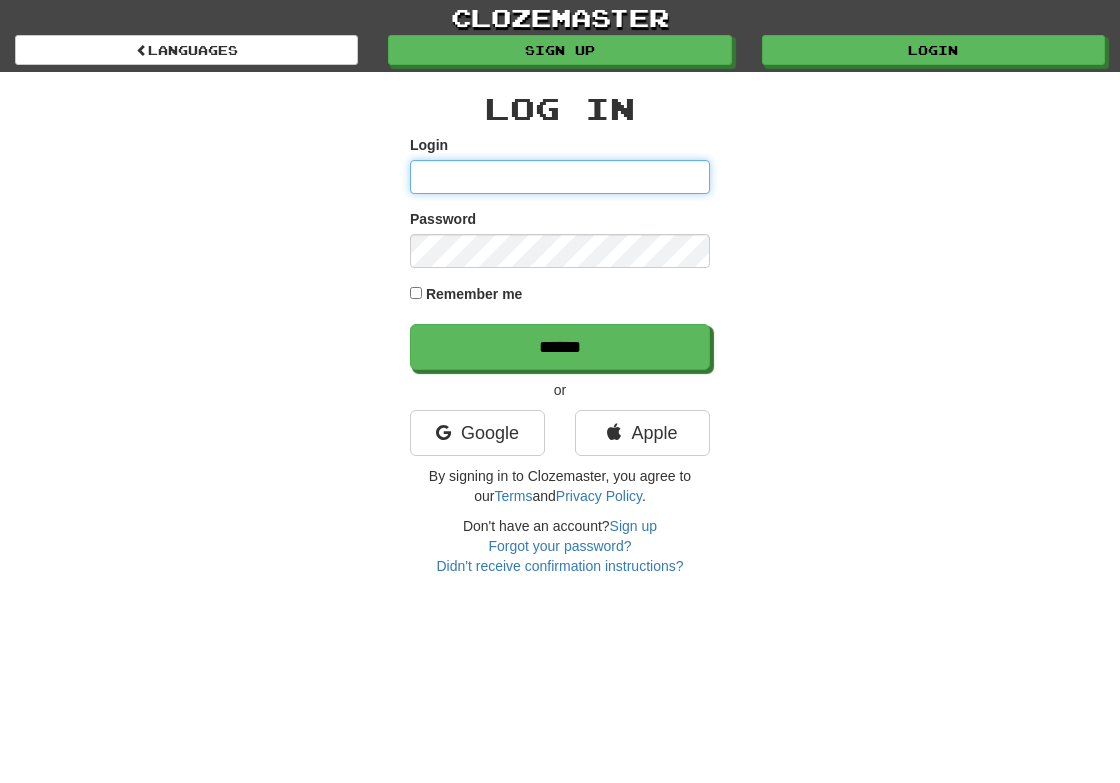 type on "**********" 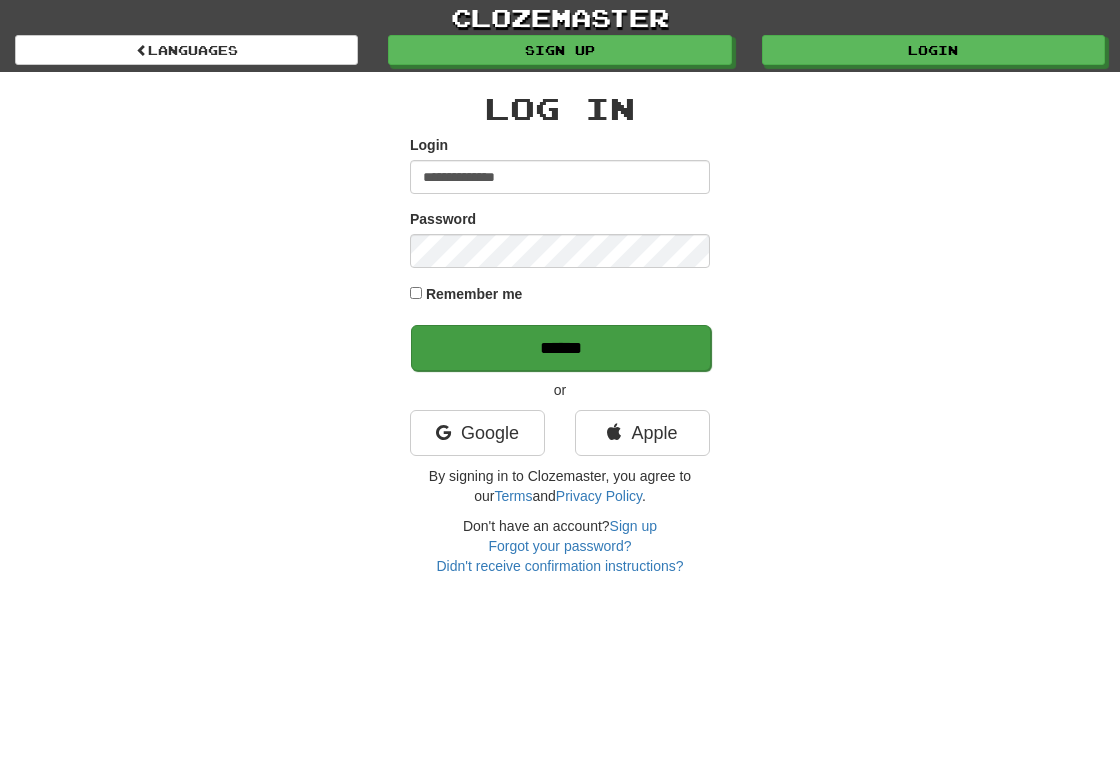 click on "******" at bounding box center (561, 348) 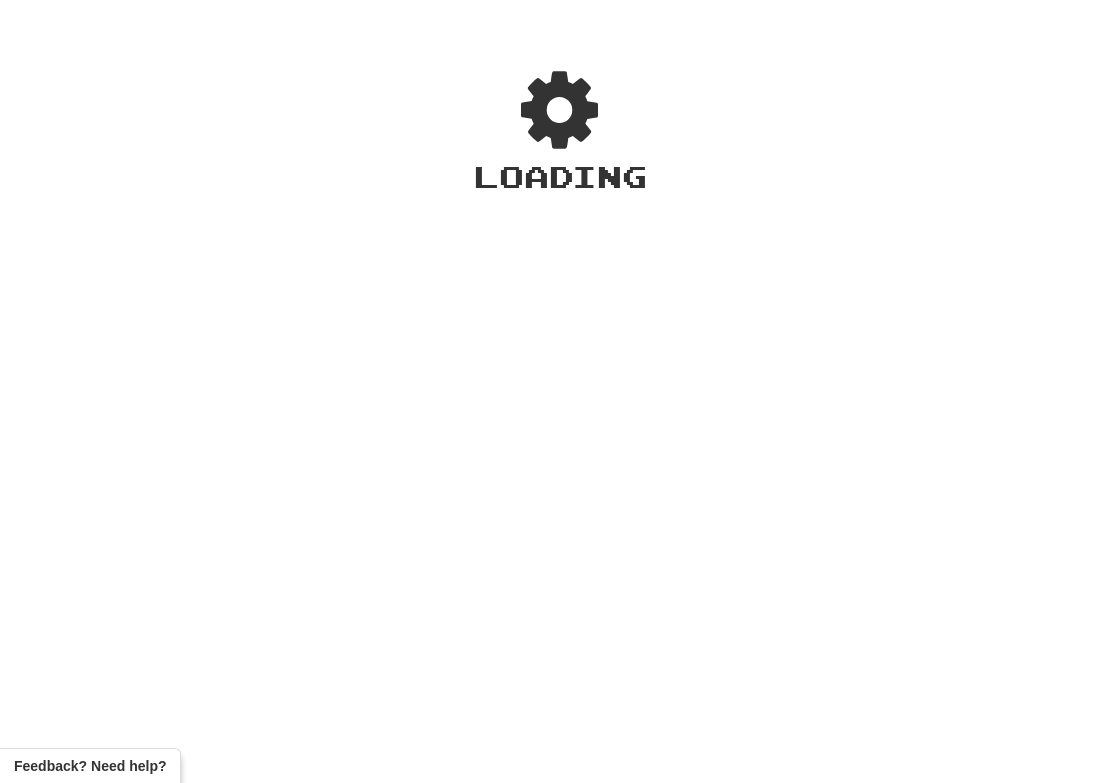 scroll, scrollTop: 0, scrollLeft: 0, axis: both 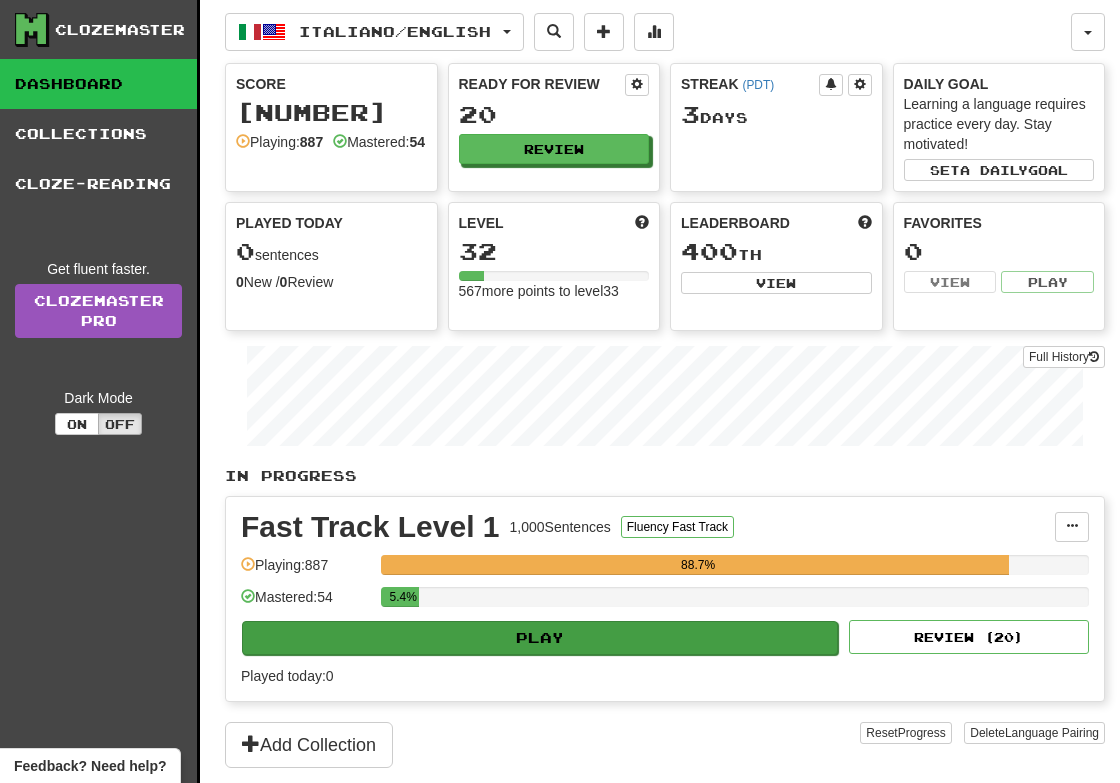 click on "Play" at bounding box center (540, 638) 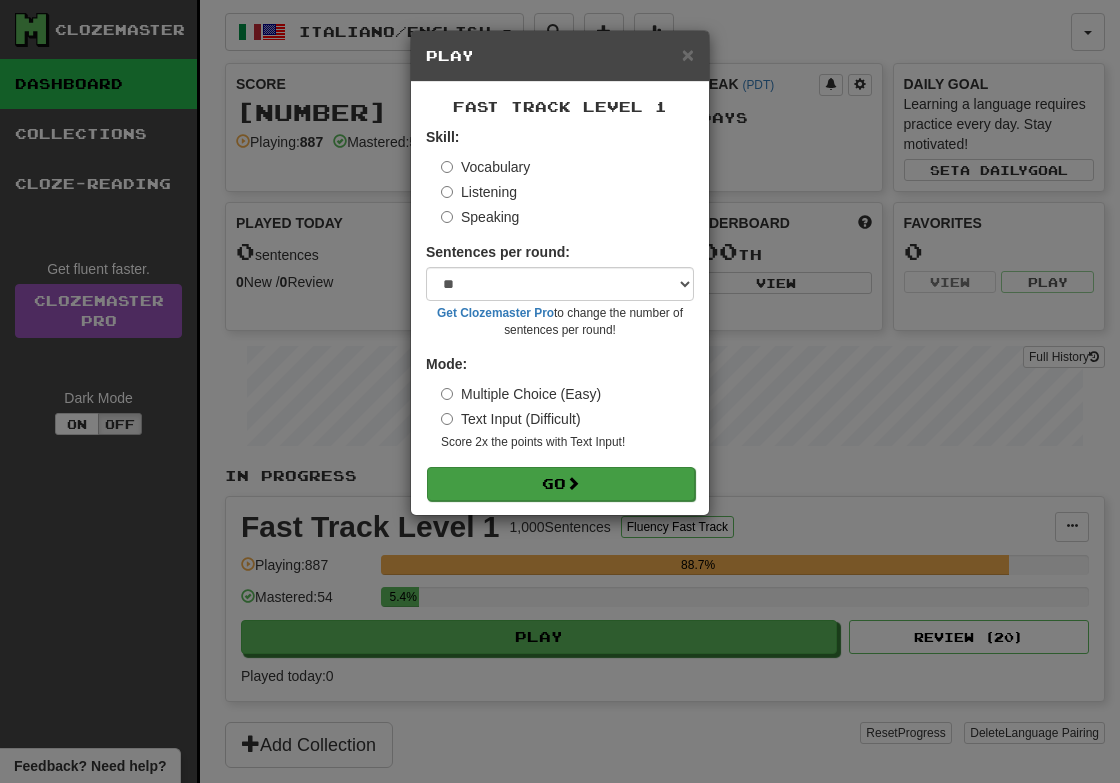 click on "Go" at bounding box center (561, 484) 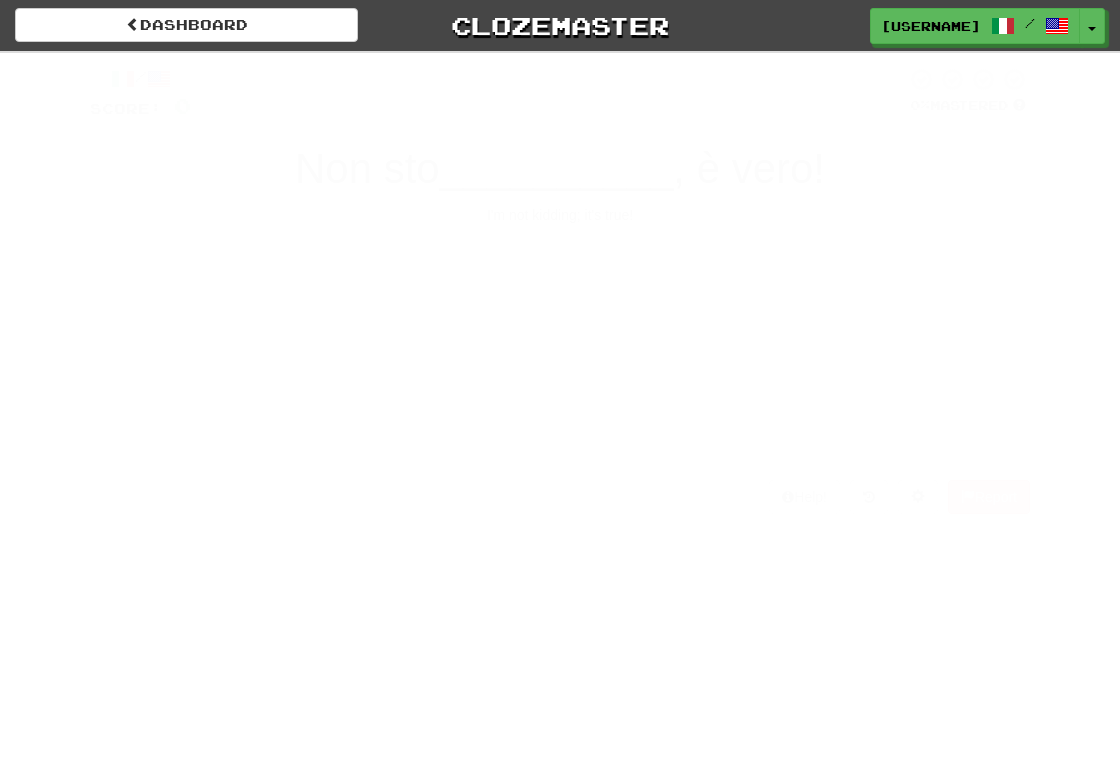 scroll, scrollTop: 0, scrollLeft: 0, axis: both 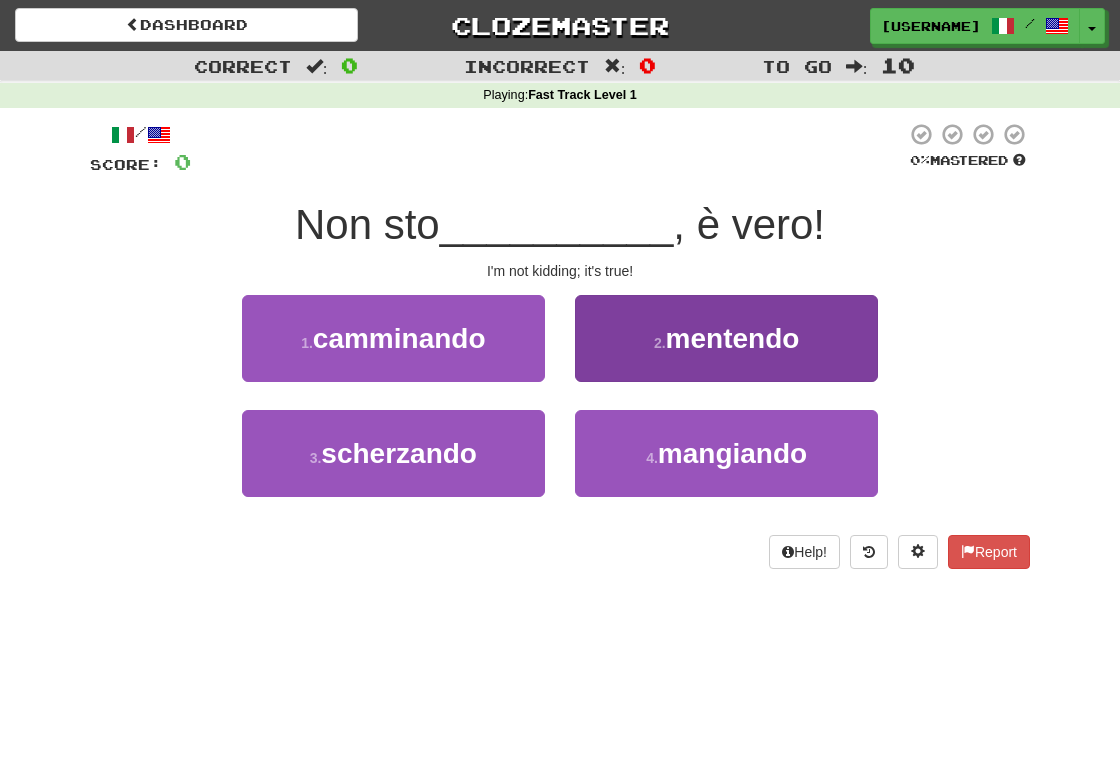 click on "mentendo" at bounding box center [733, 338] 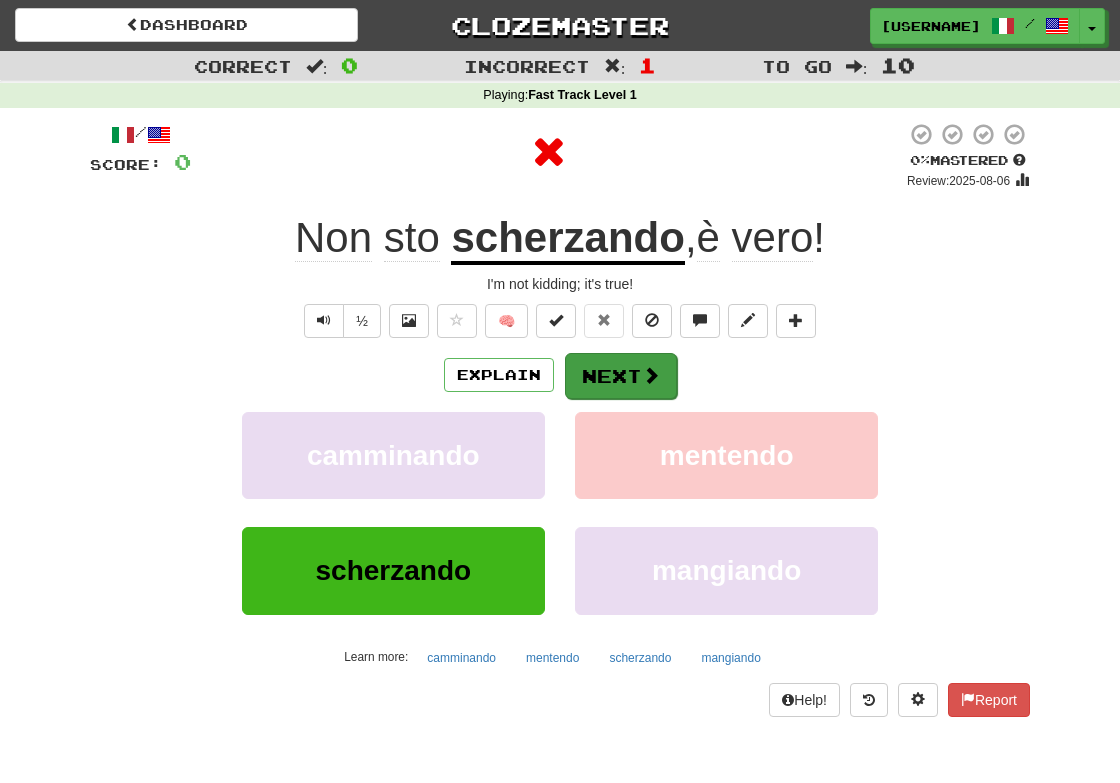 click on "Next" at bounding box center (621, 376) 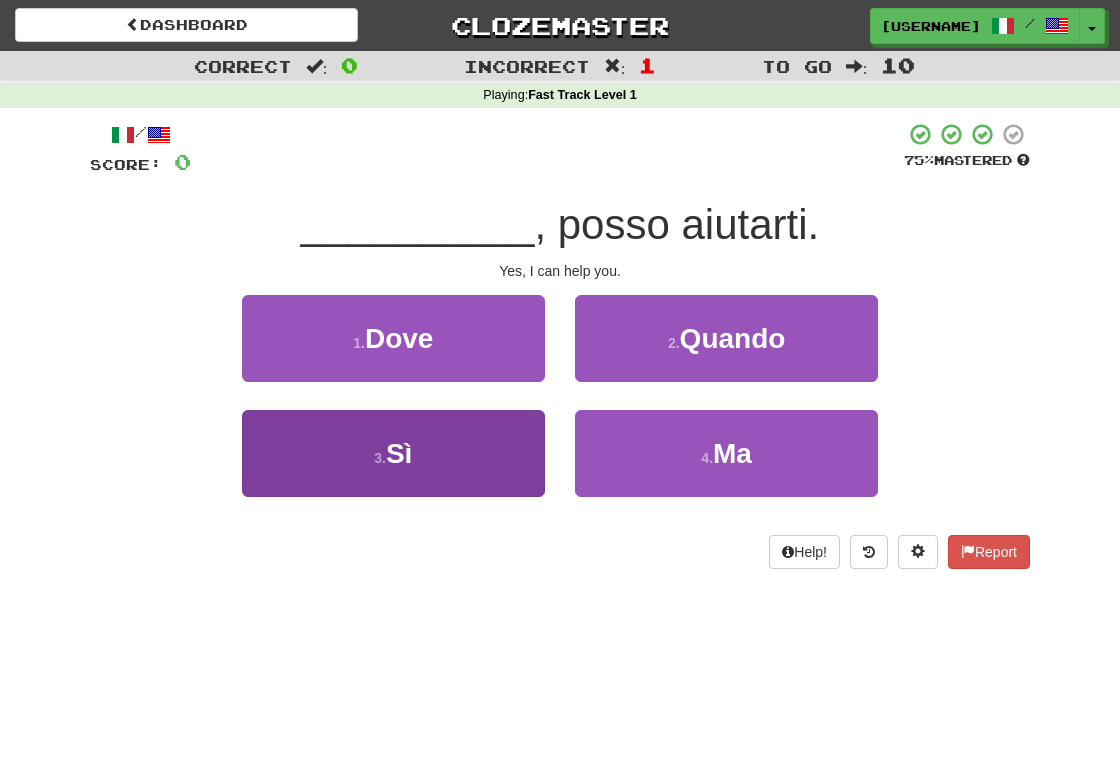 click on "3 .  Sì" at bounding box center [393, 453] 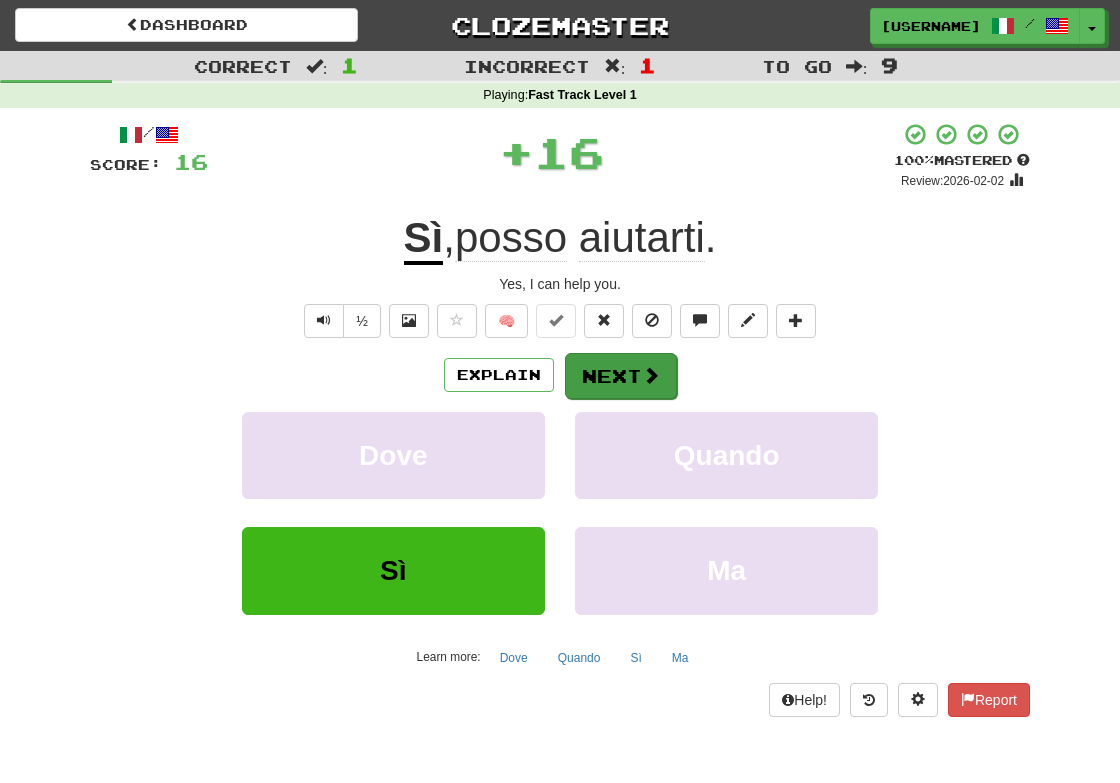 click on "Next" at bounding box center (621, 376) 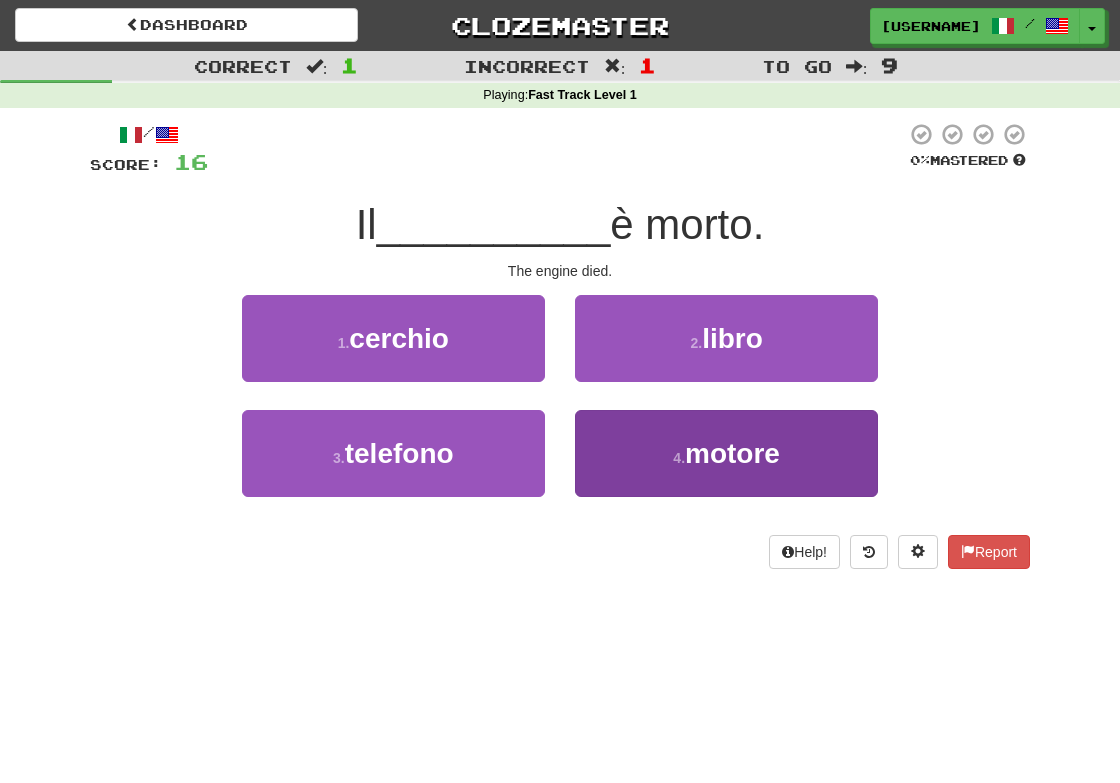 click on "motore" at bounding box center [732, 453] 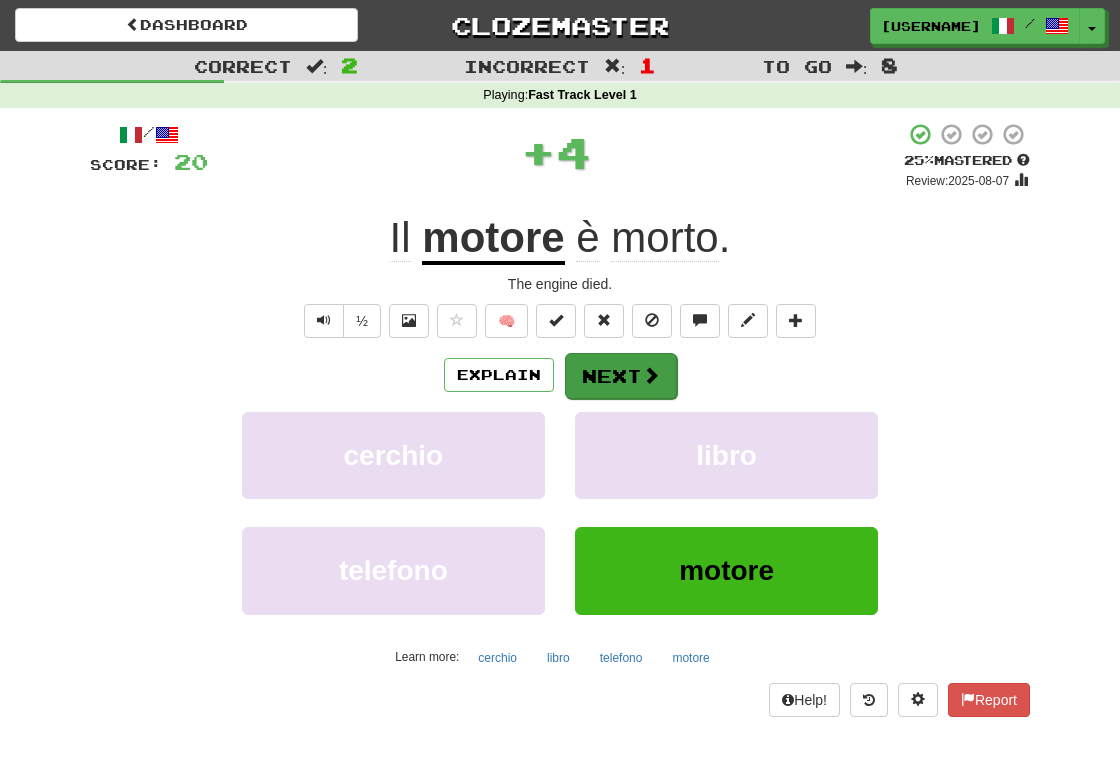 click on "Next" at bounding box center [621, 376] 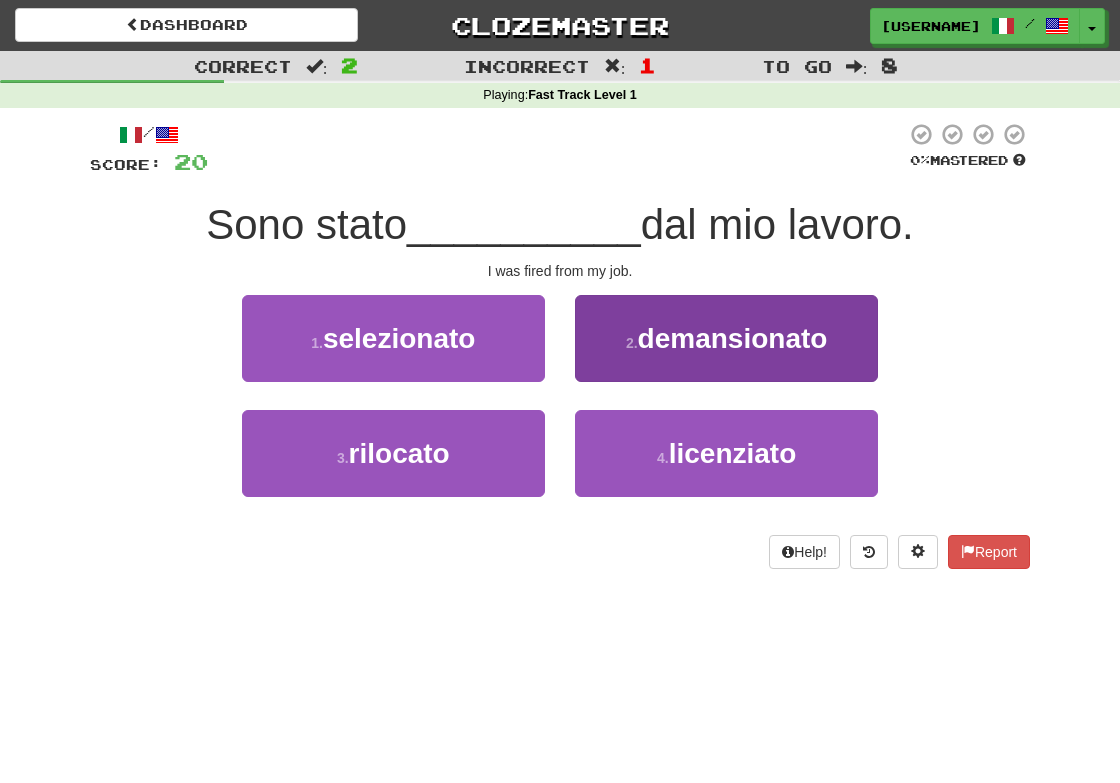 click on "2 .  demansionato" at bounding box center [726, 338] 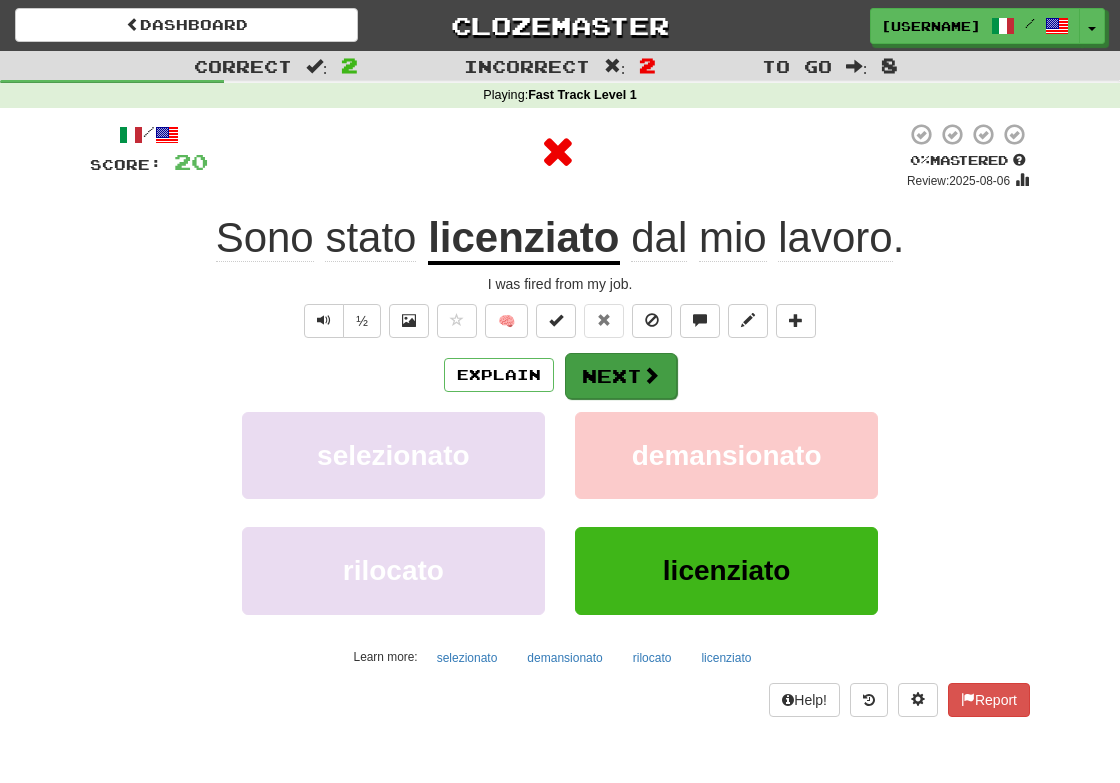 click on "Next" at bounding box center (621, 376) 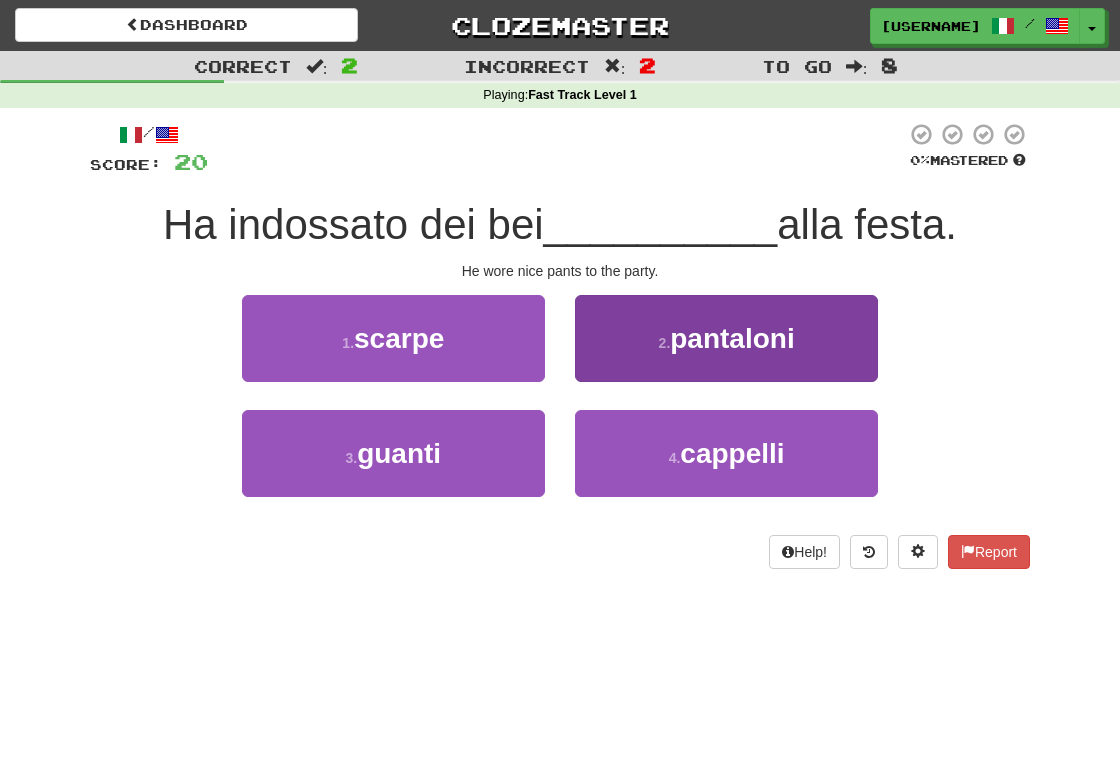 click on "2 ." at bounding box center (665, 343) 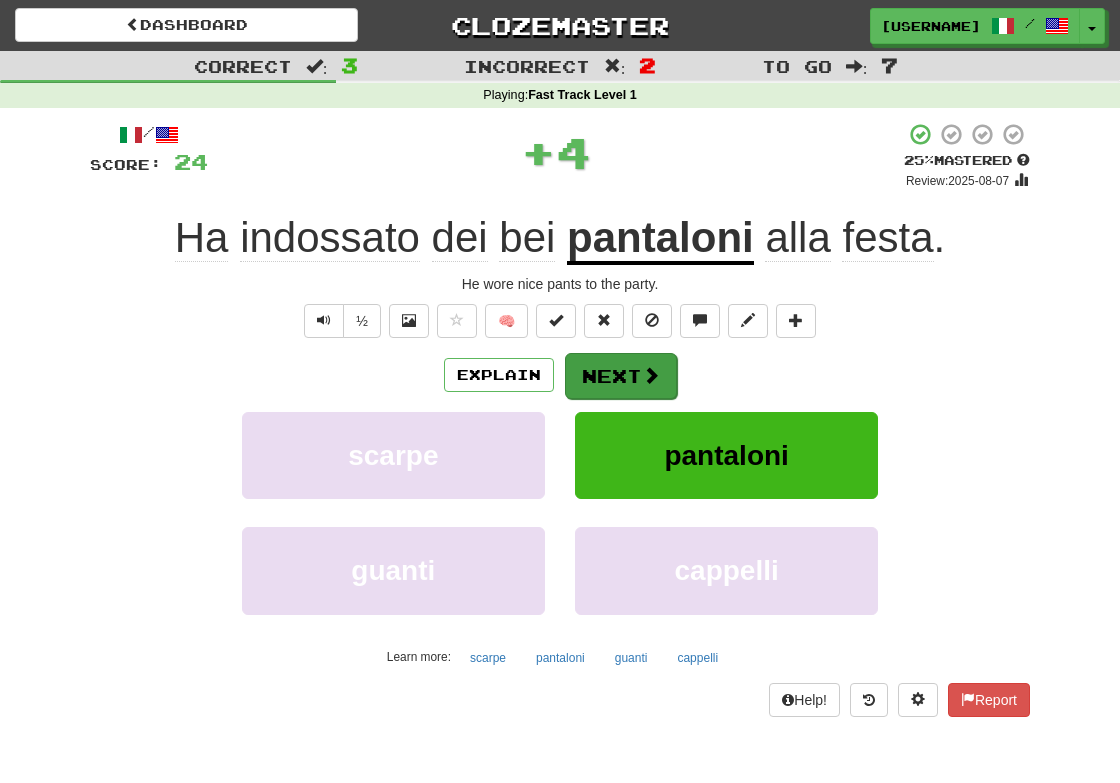 click on "Next" at bounding box center (621, 376) 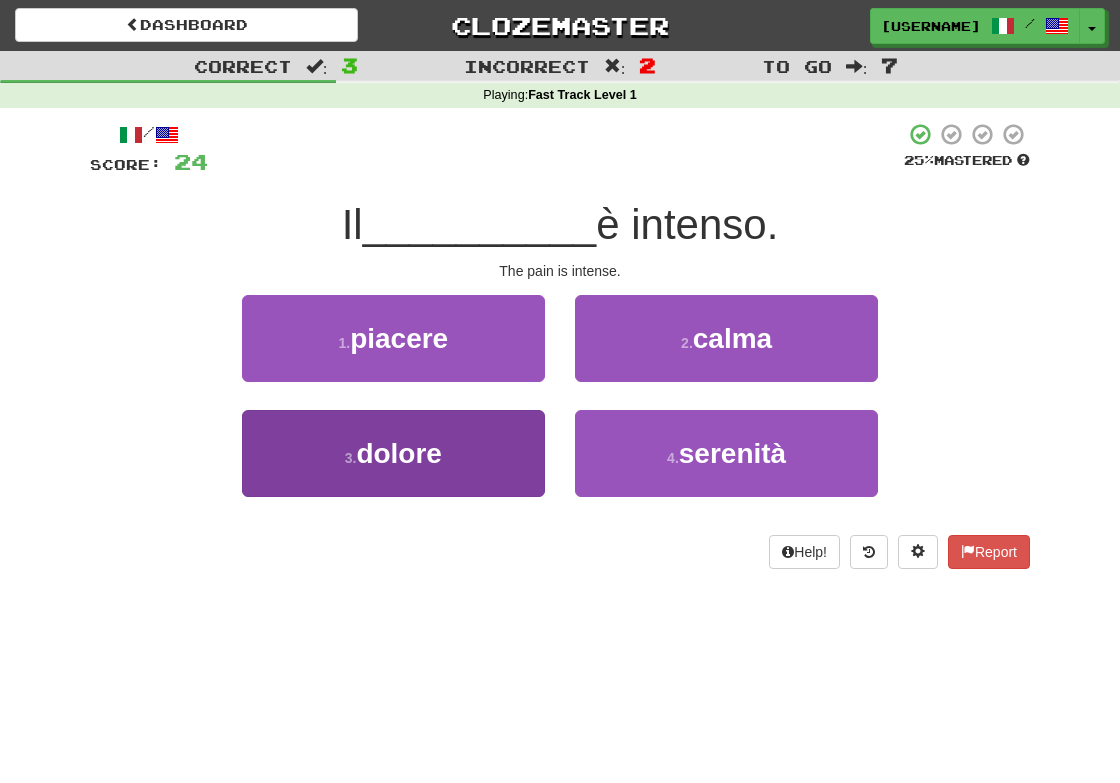 click on "3 .  dolore" at bounding box center (393, 453) 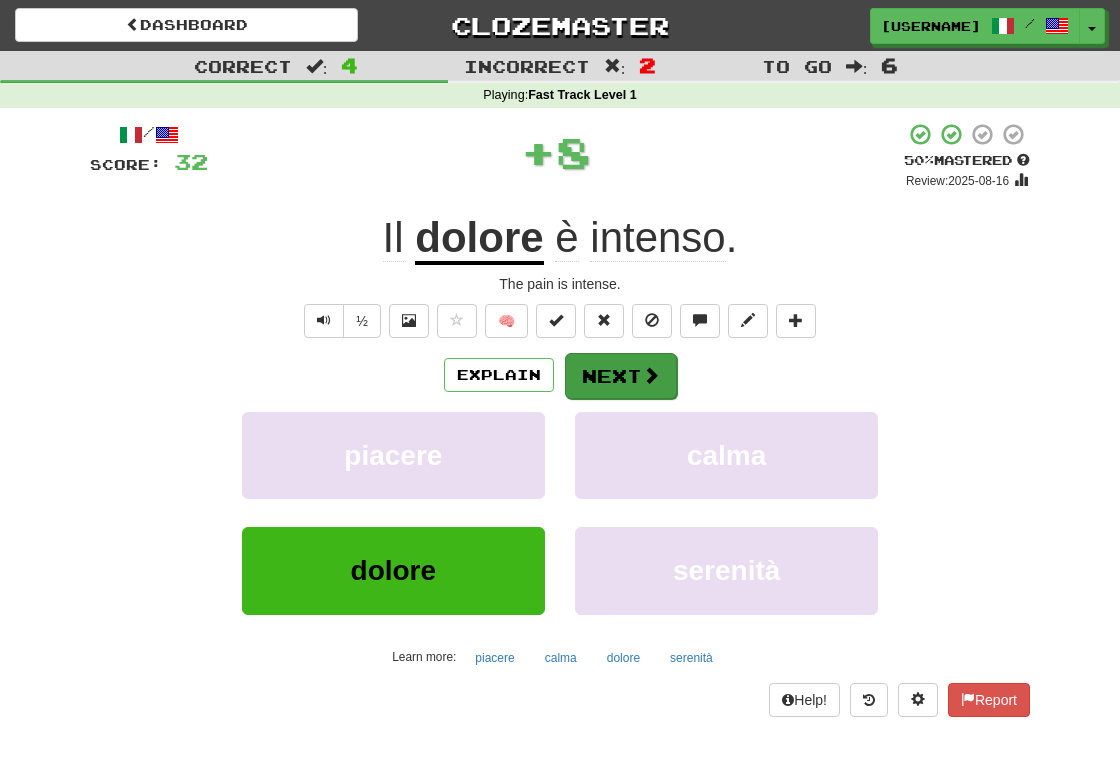 click on "Next" at bounding box center [621, 376] 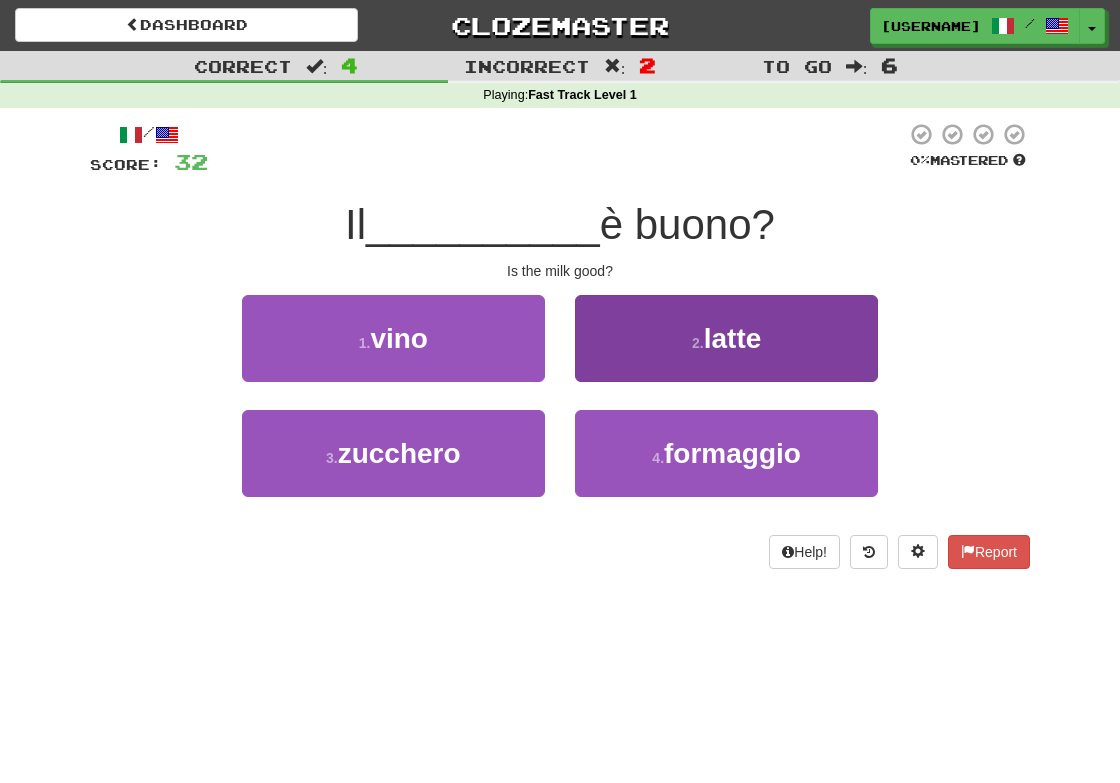 click on "latte" at bounding box center (733, 338) 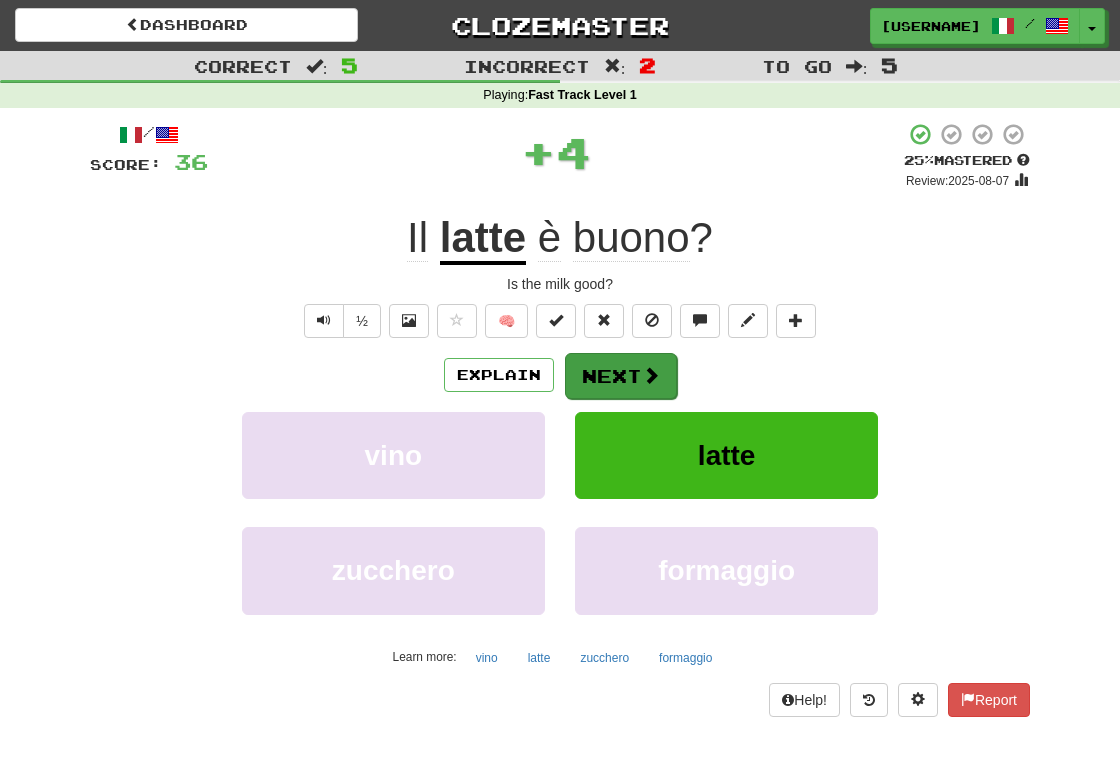click on "Next" at bounding box center (621, 376) 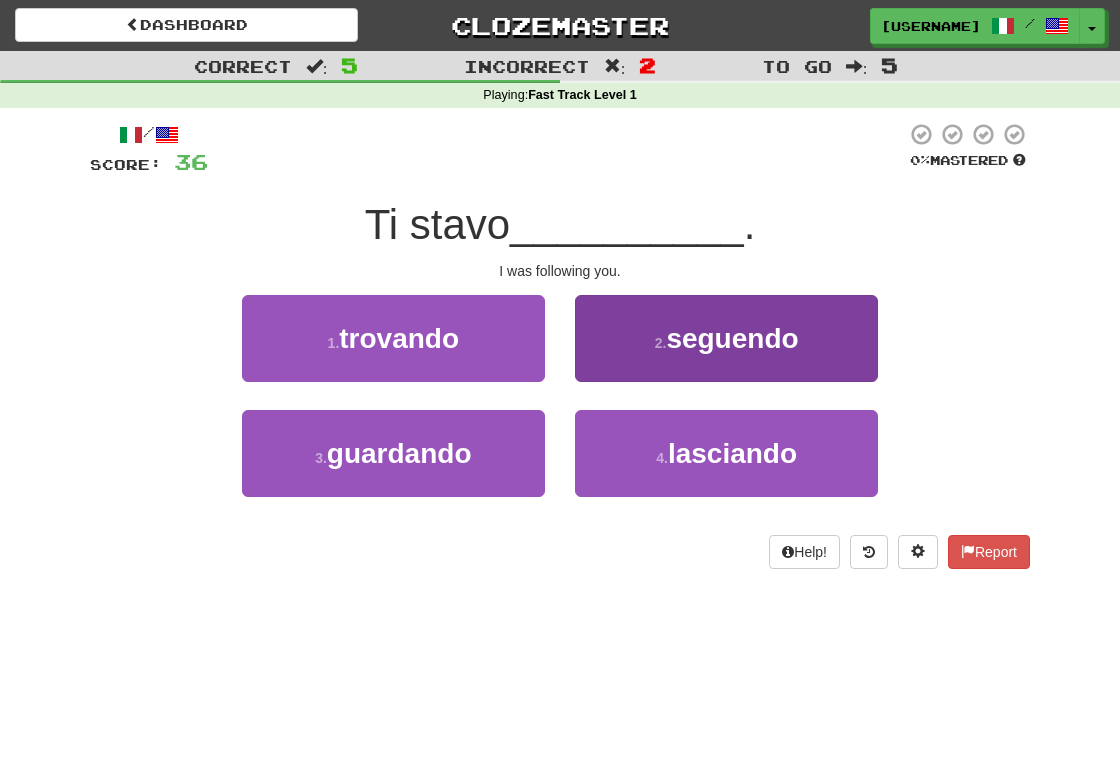 click on "seguendo" at bounding box center [732, 338] 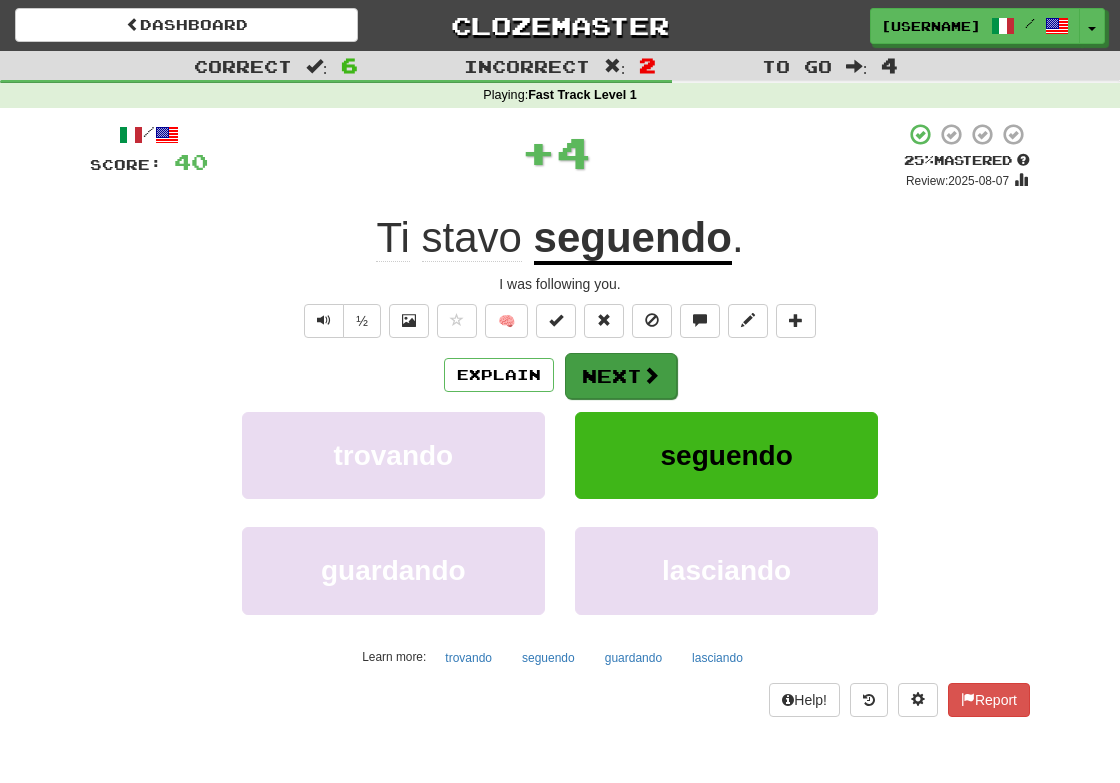 click on "Next" at bounding box center [621, 376] 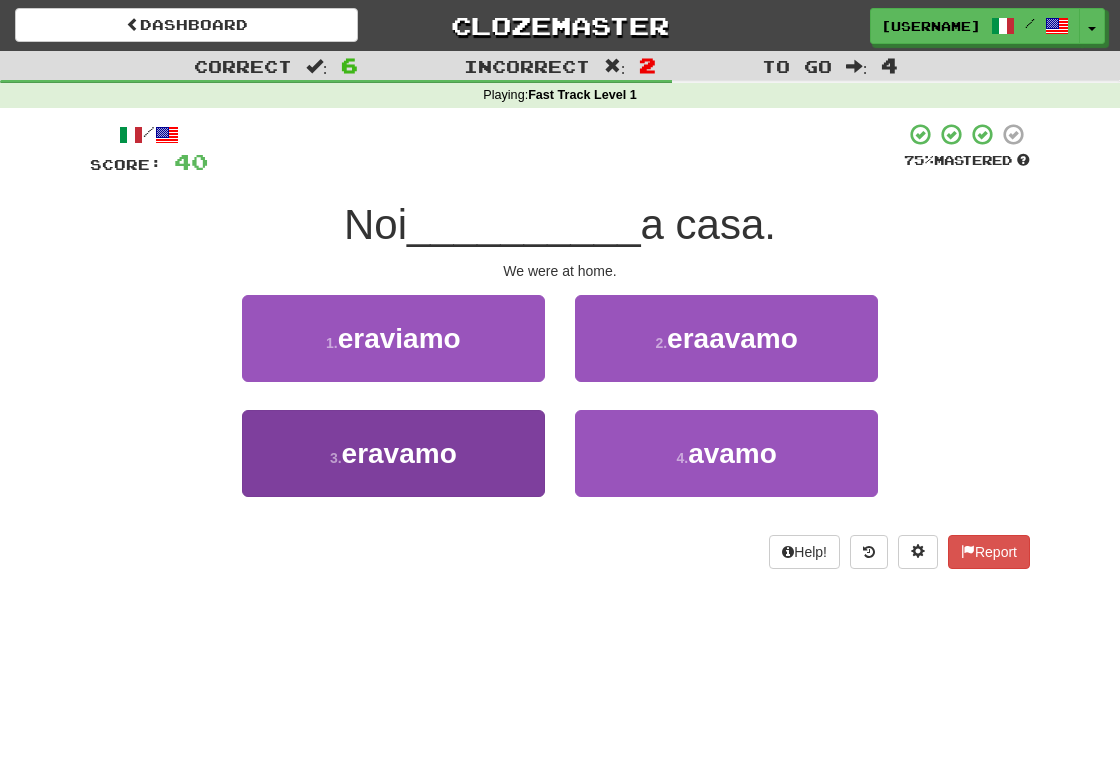 click on "eravamo" at bounding box center [399, 453] 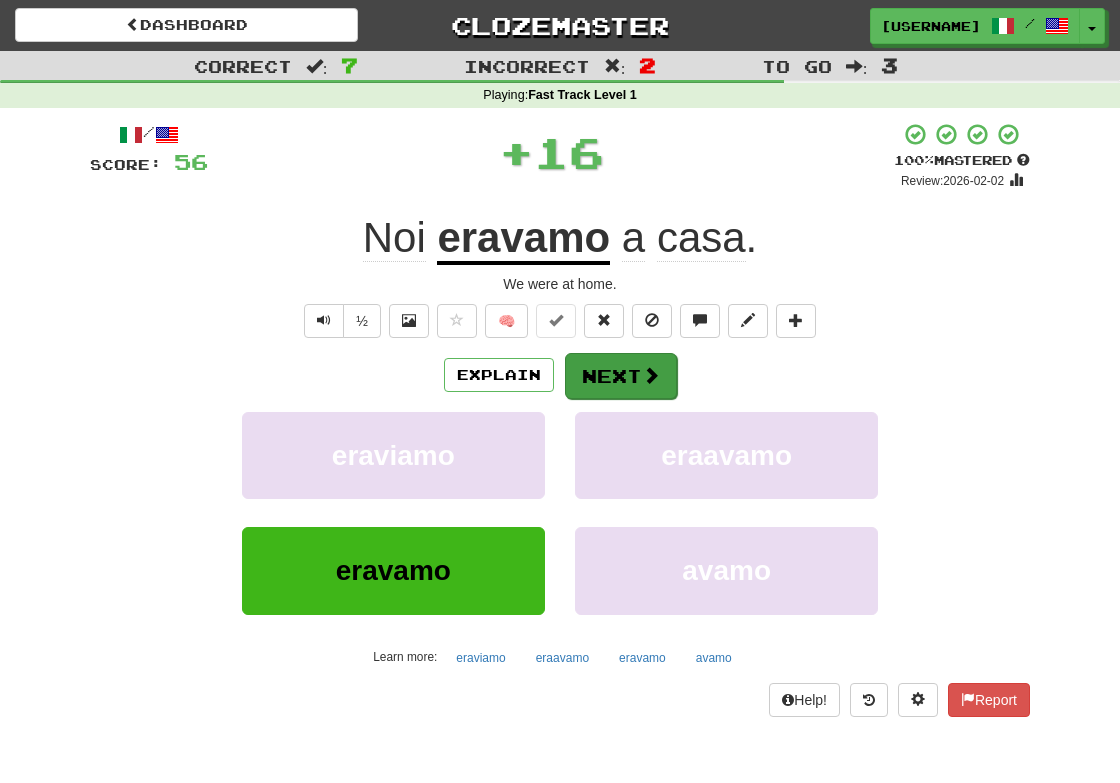 click on "Next" at bounding box center [621, 376] 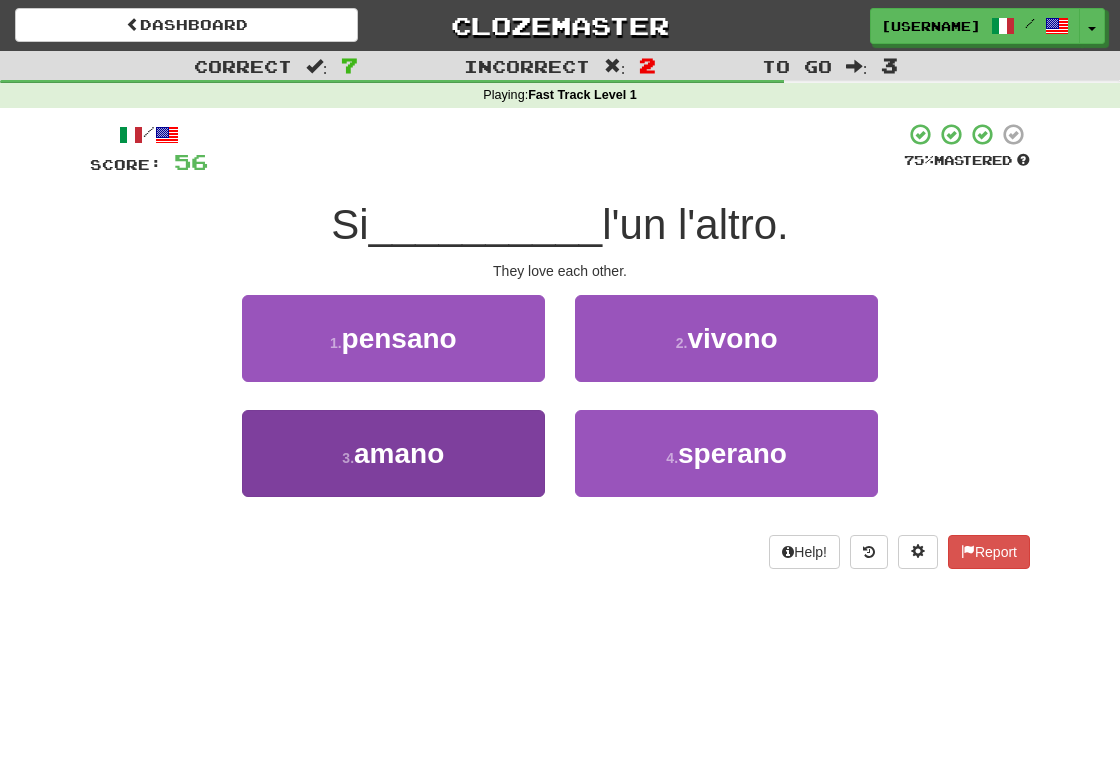 click on "amano" at bounding box center (399, 453) 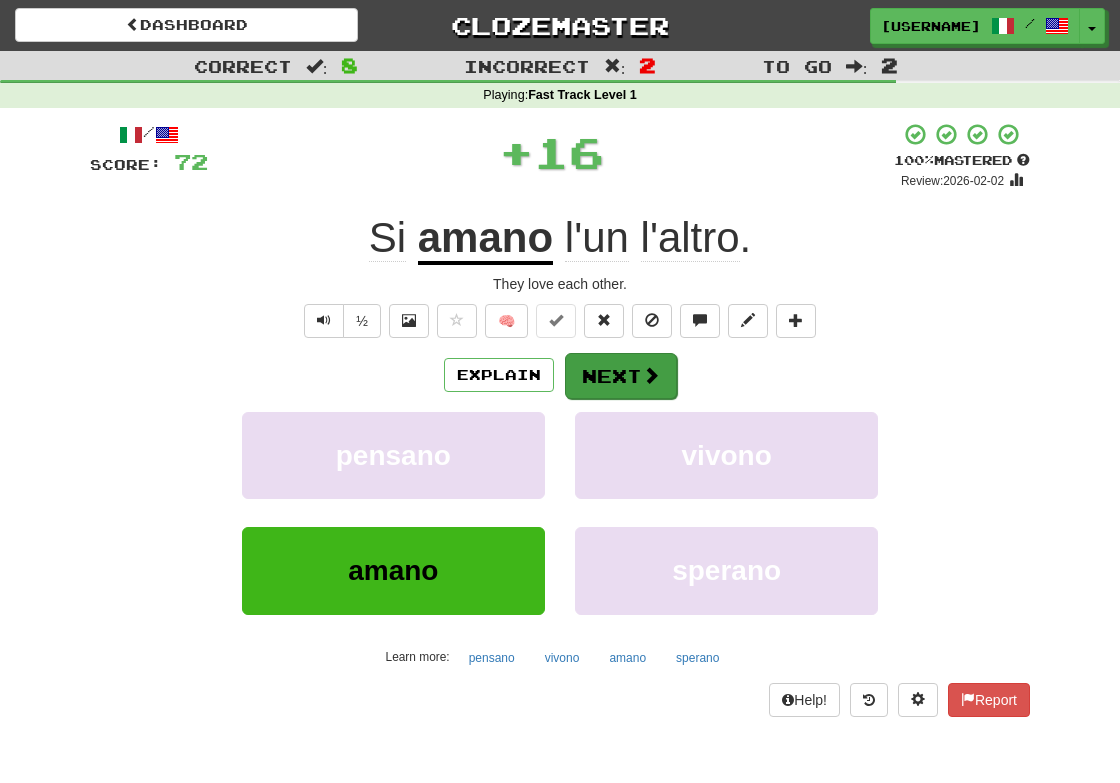 click on "Next" at bounding box center (621, 376) 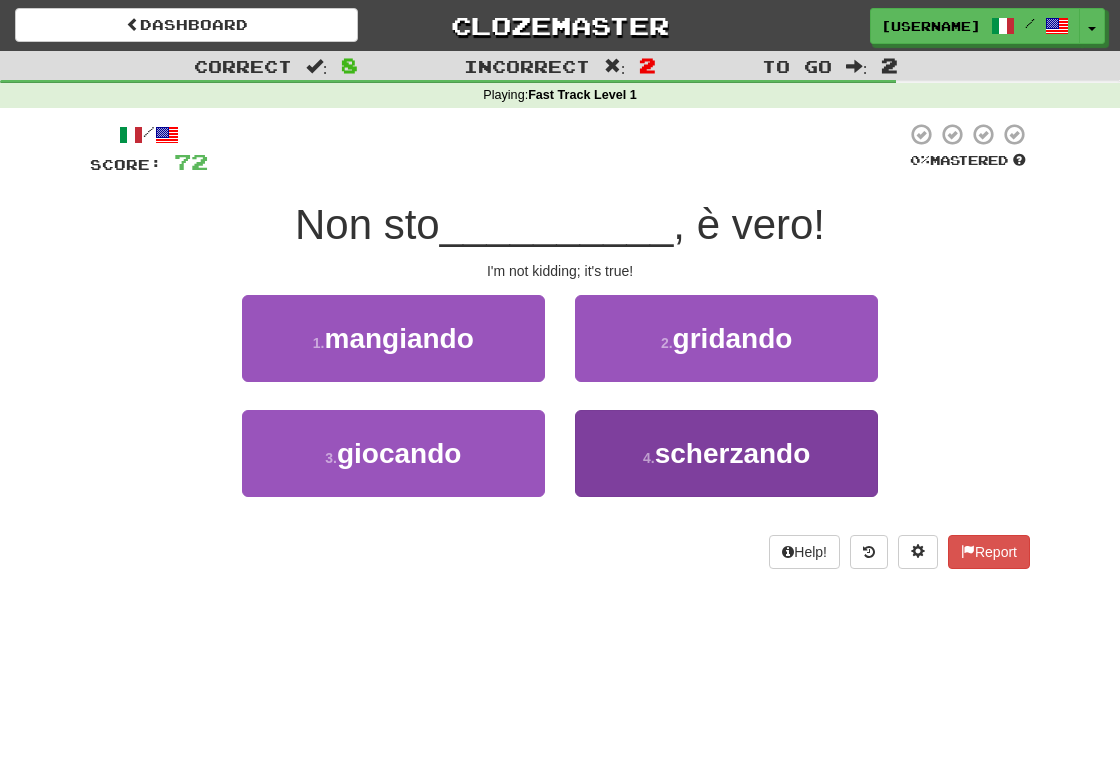 click on "scherzando" at bounding box center (733, 453) 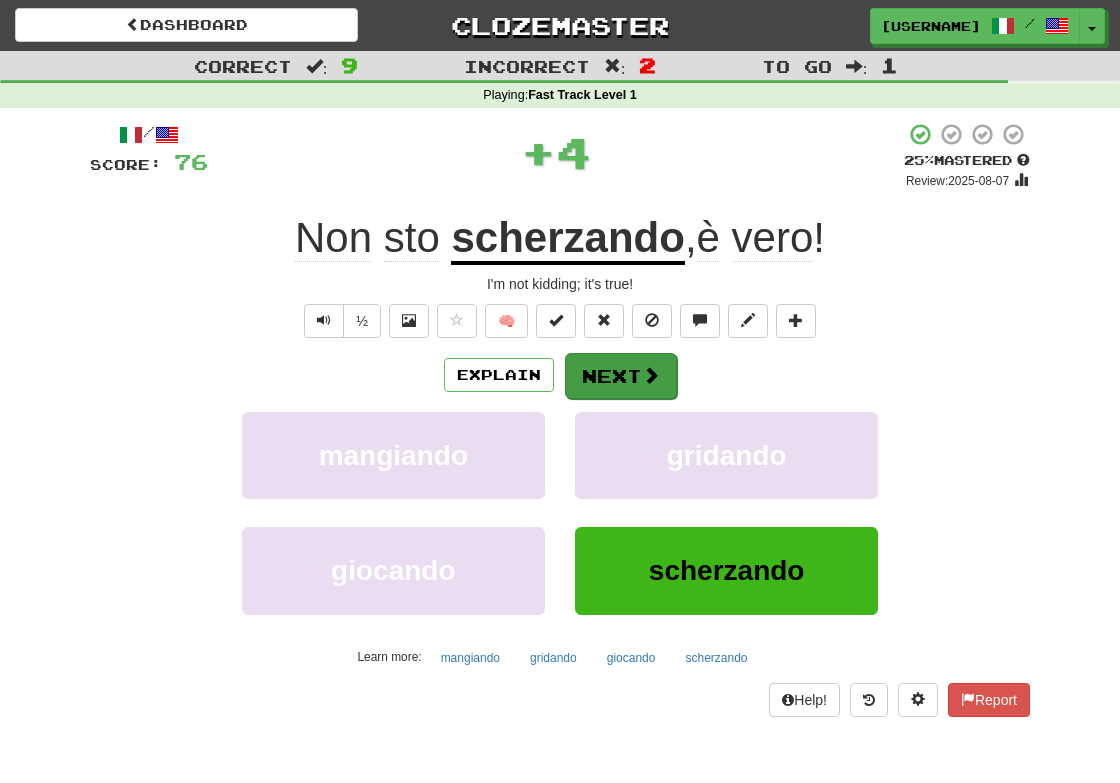click on "Next" at bounding box center [621, 376] 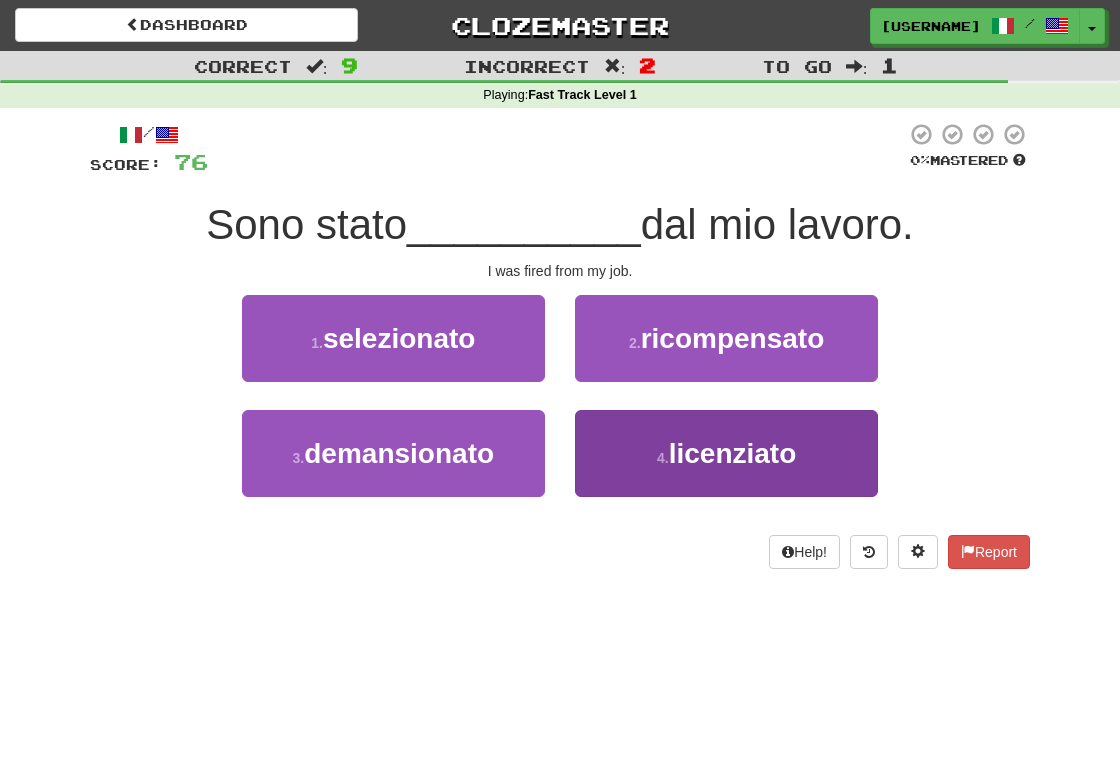click on "licenziato" at bounding box center [733, 453] 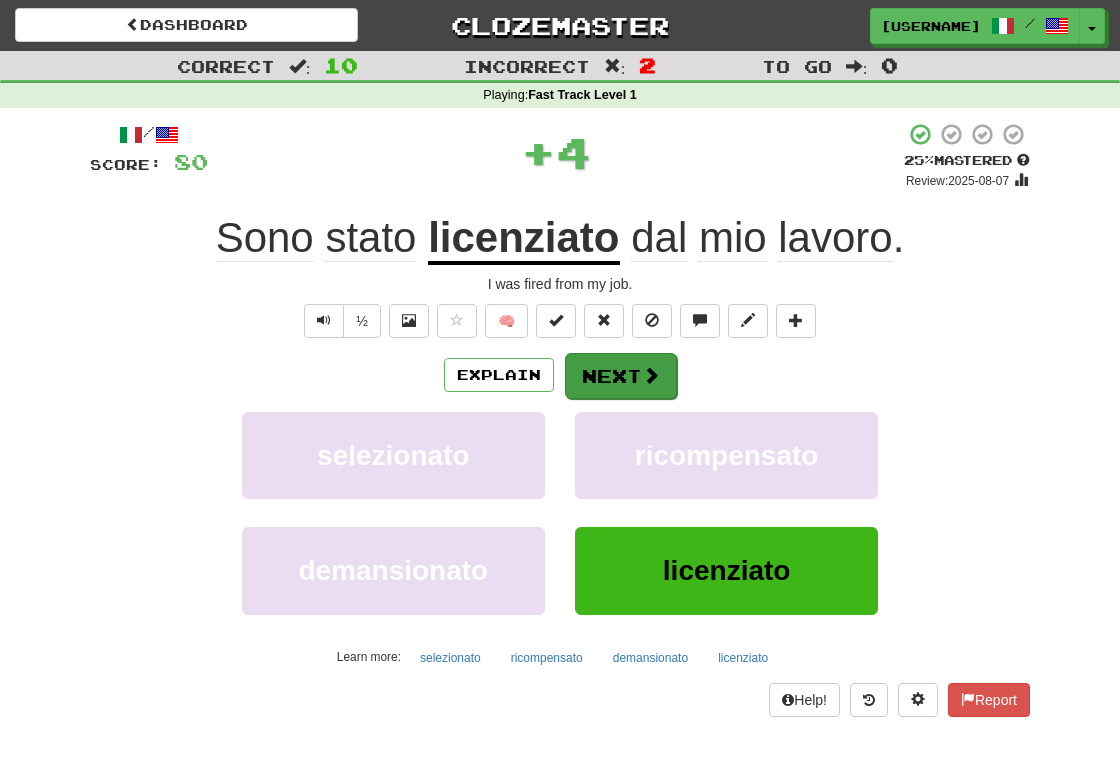 click on "Next" at bounding box center [621, 376] 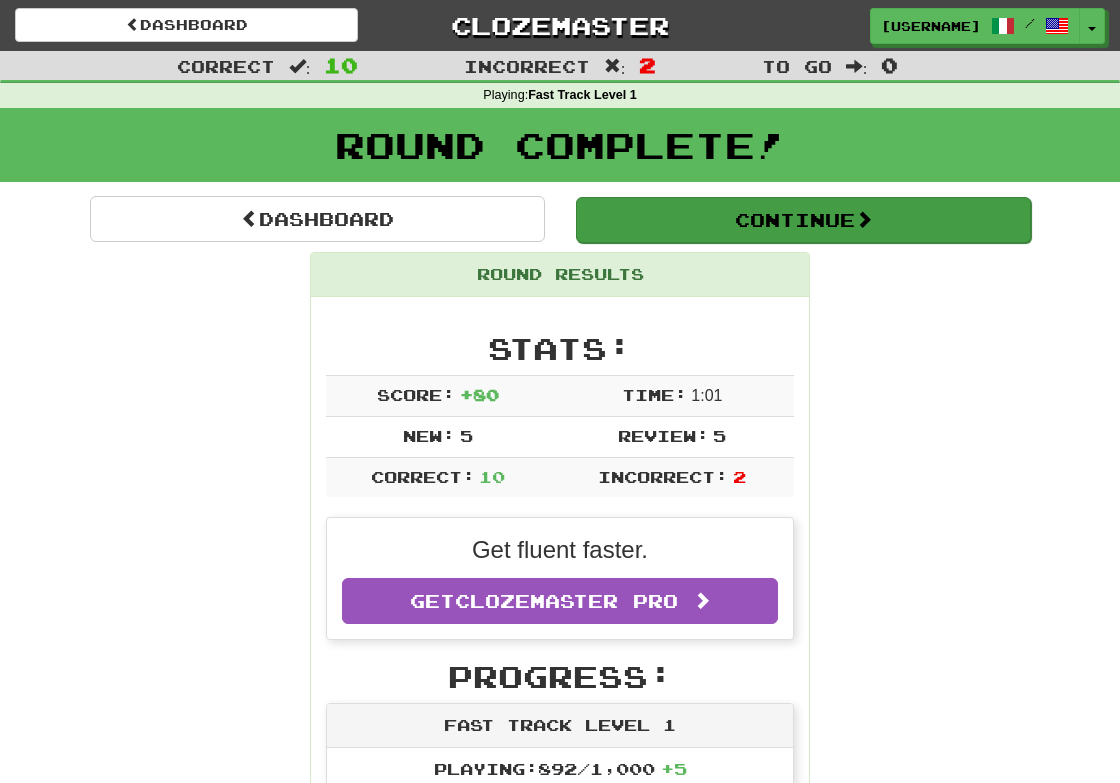 click on "Continue" at bounding box center [803, 220] 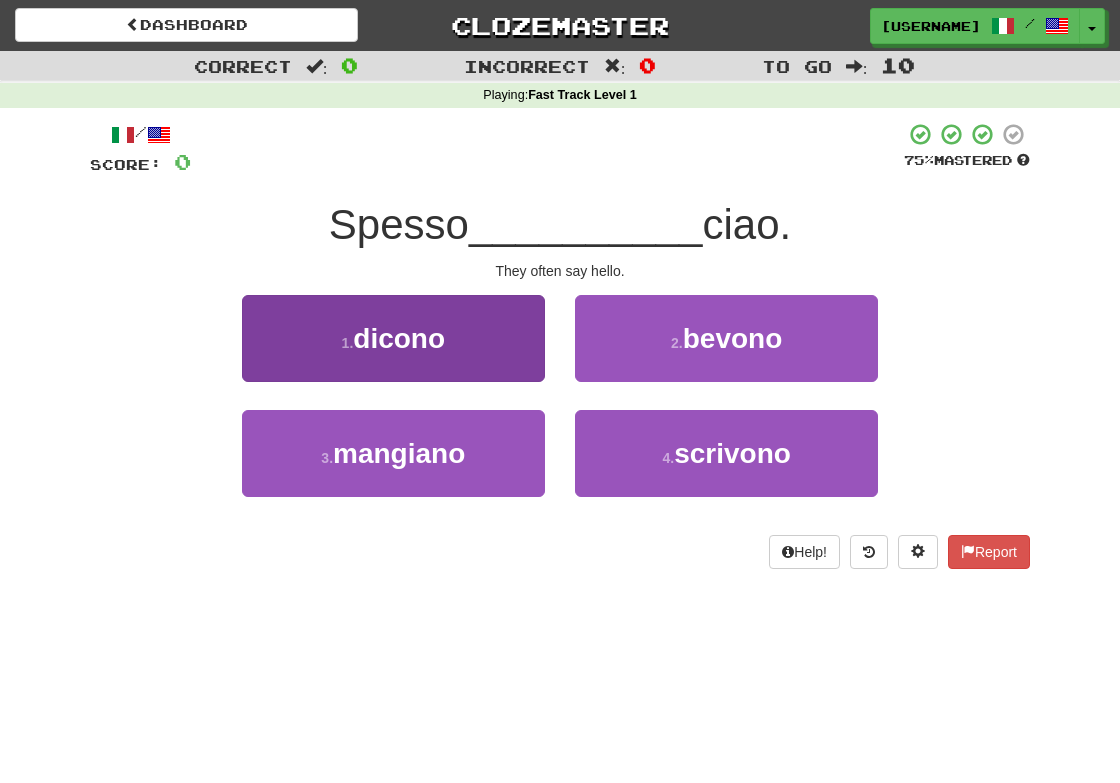 click on "1 .  dicono" at bounding box center [393, 338] 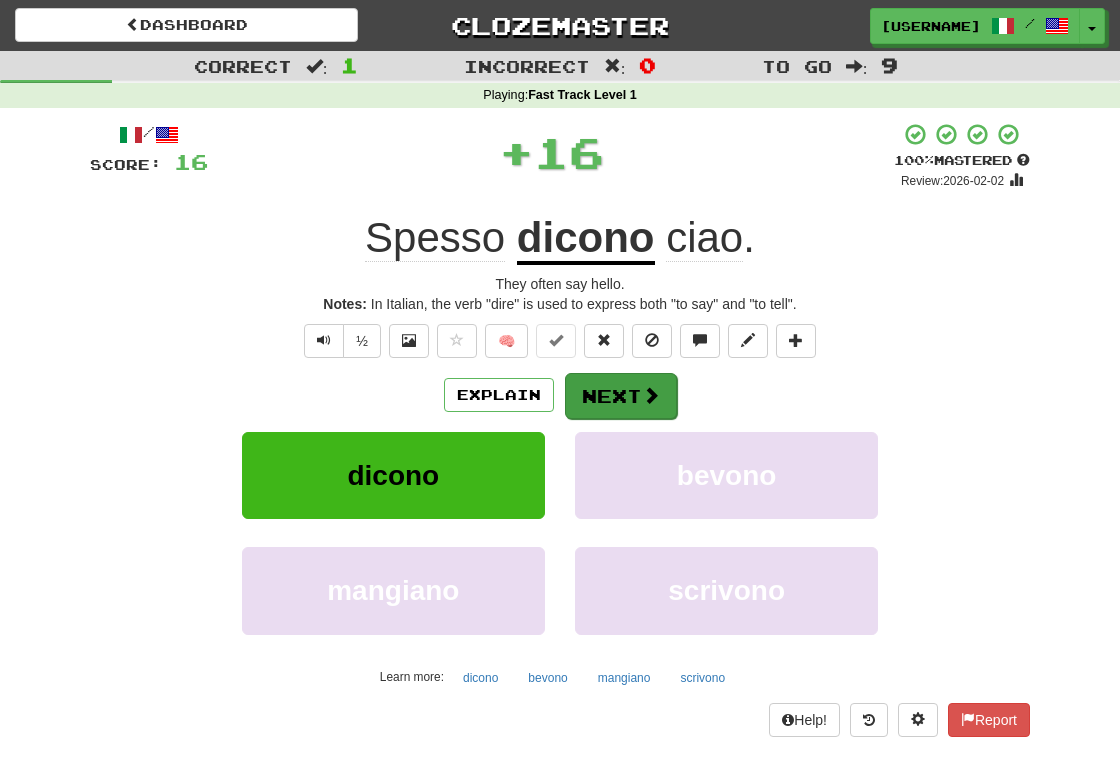 click on "Next" at bounding box center (621, 396) 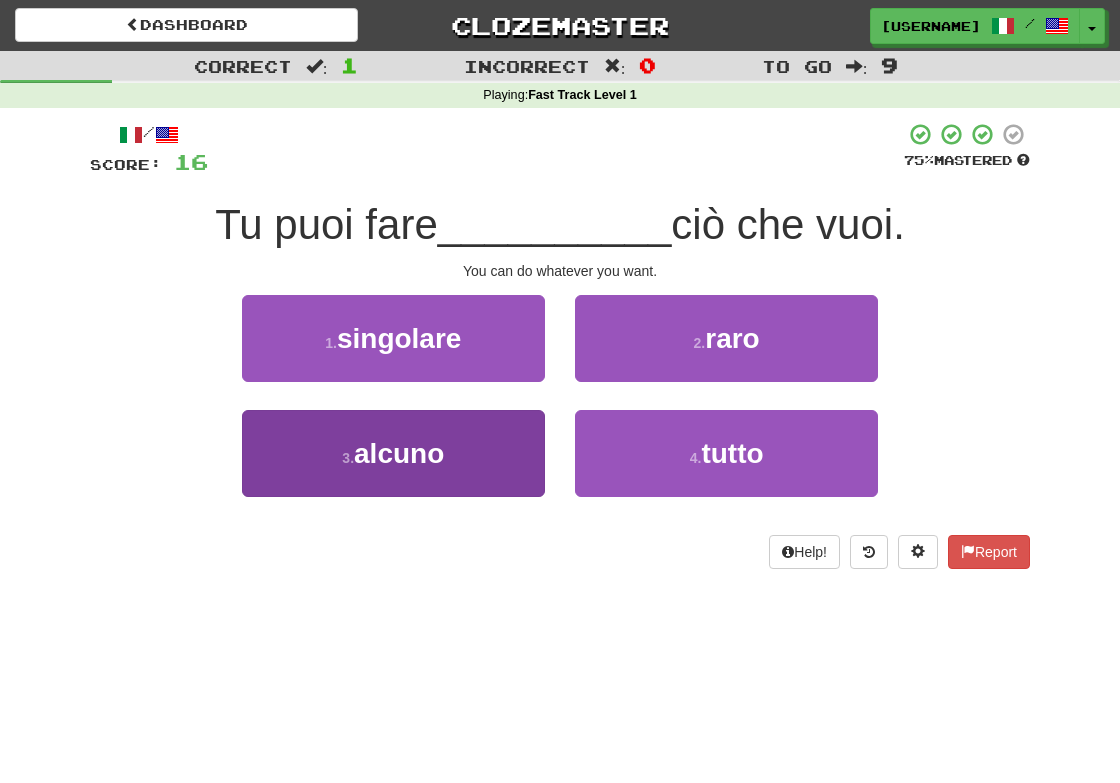 click on "3 .  alcuno" at bounding box center [393, 453] 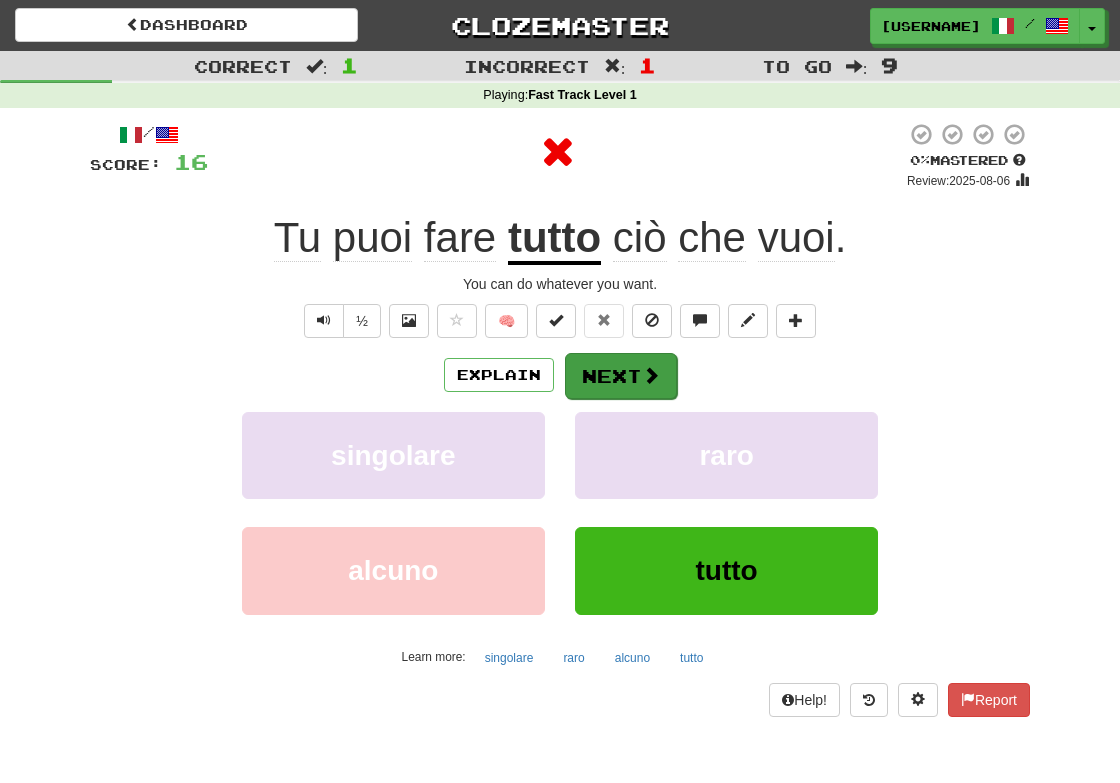 click on "Next" at bounding box center [621, 376] 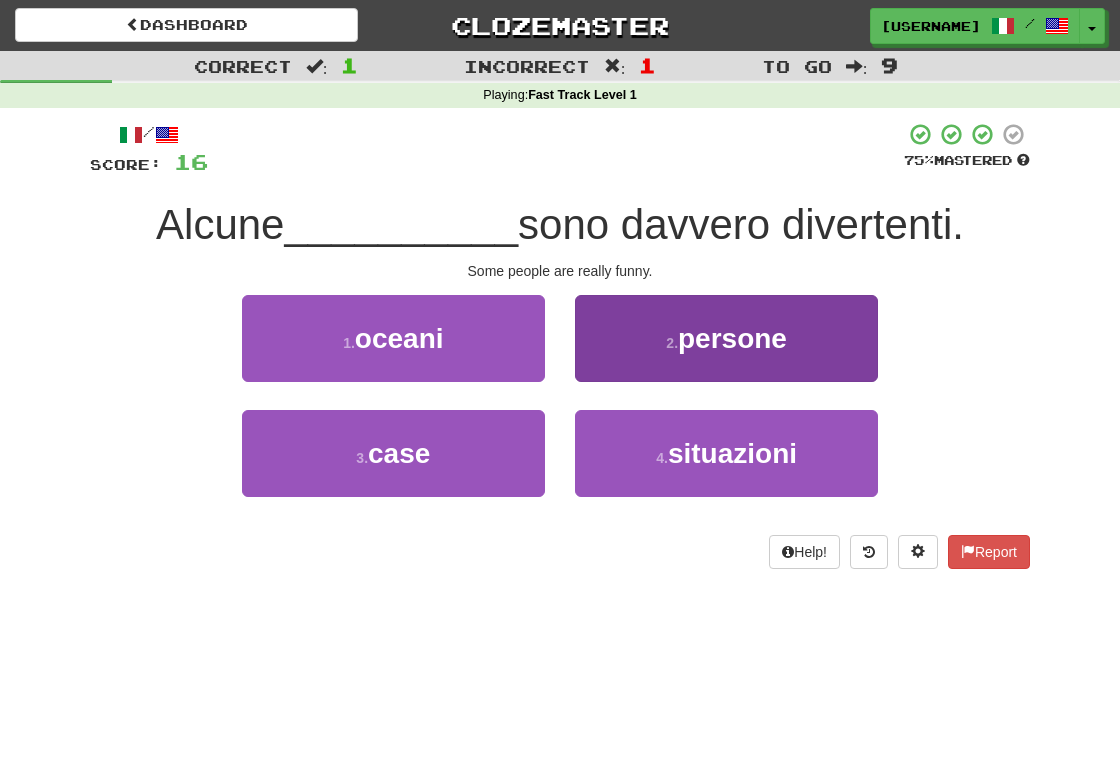 click on "persone" at bounding box center [732, 338] 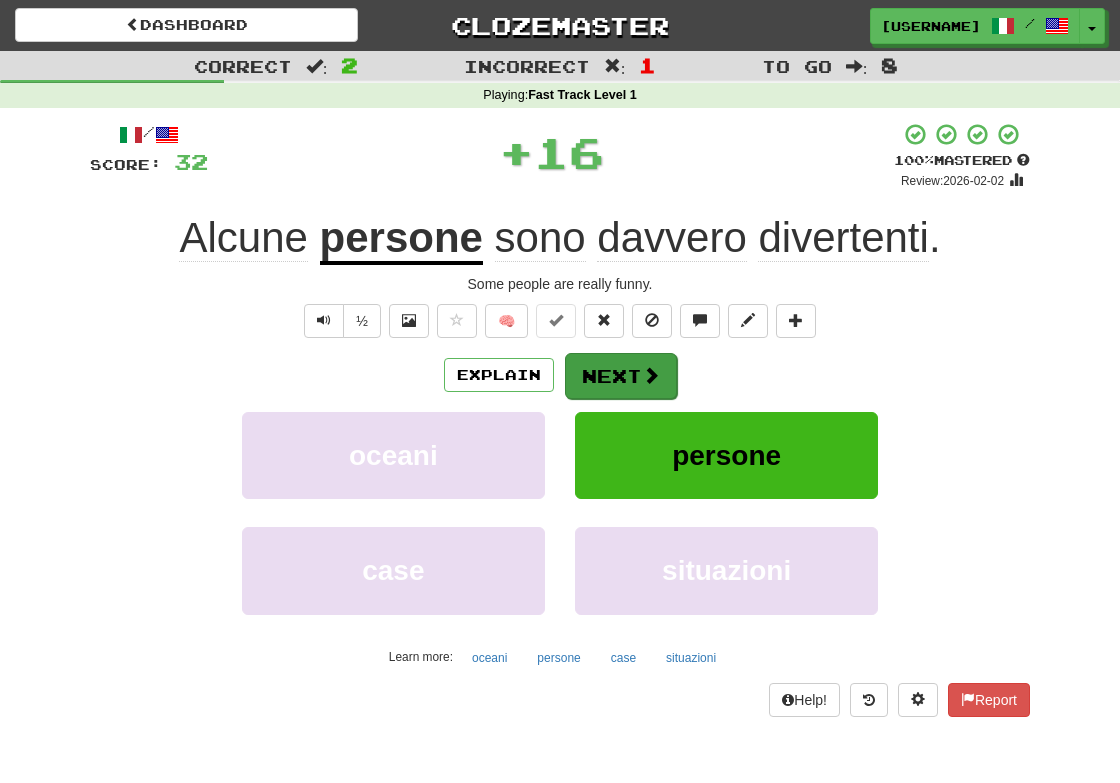 click on "Next" at bounding box center (621, 376) 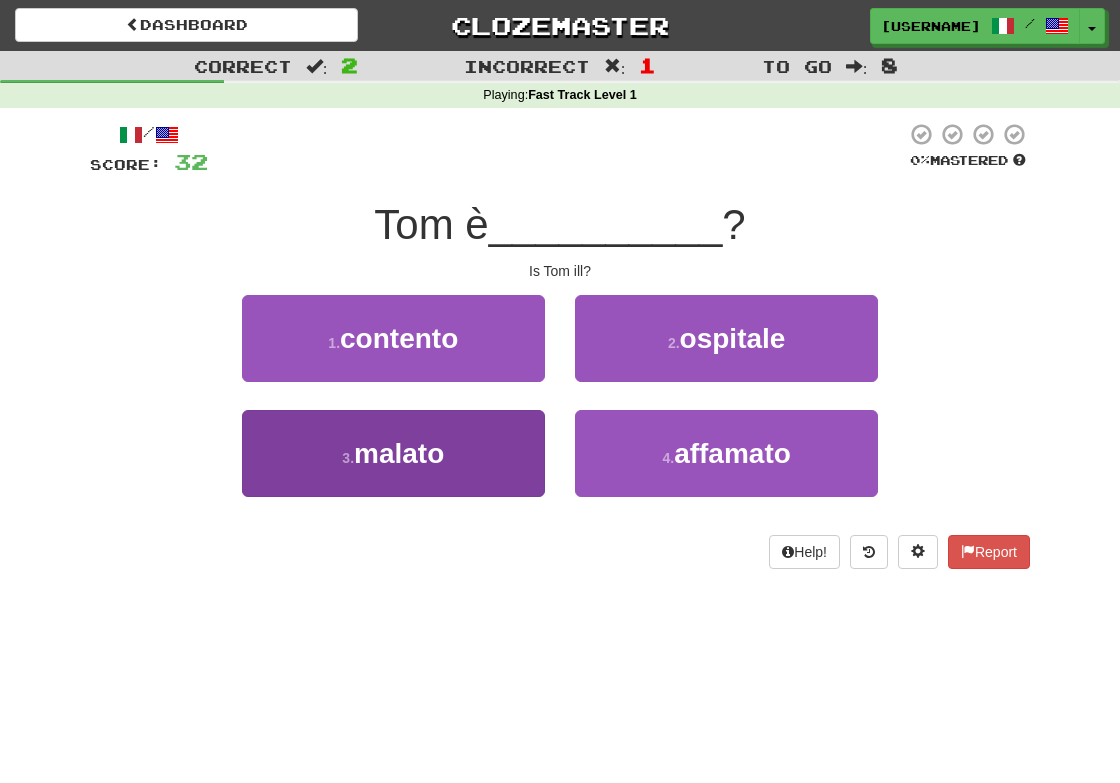 click on "3 .  malato" at bounding box center [393, 453] 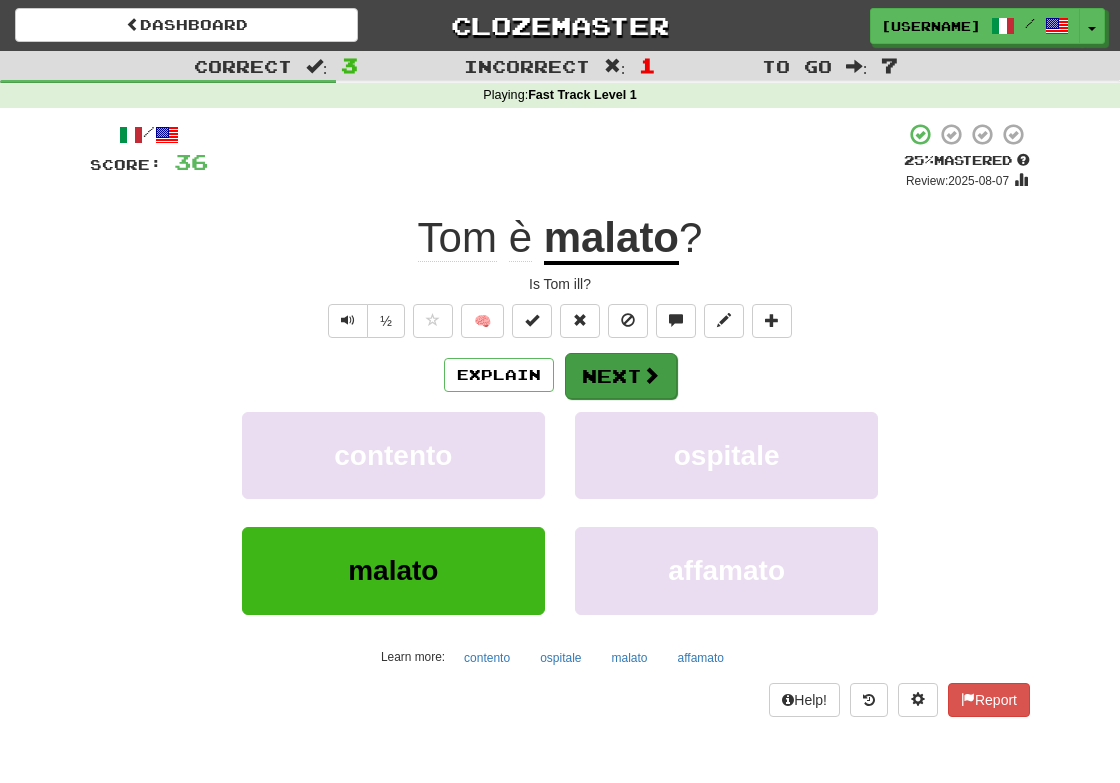 click on "Next" at bounding box center [621, 376] 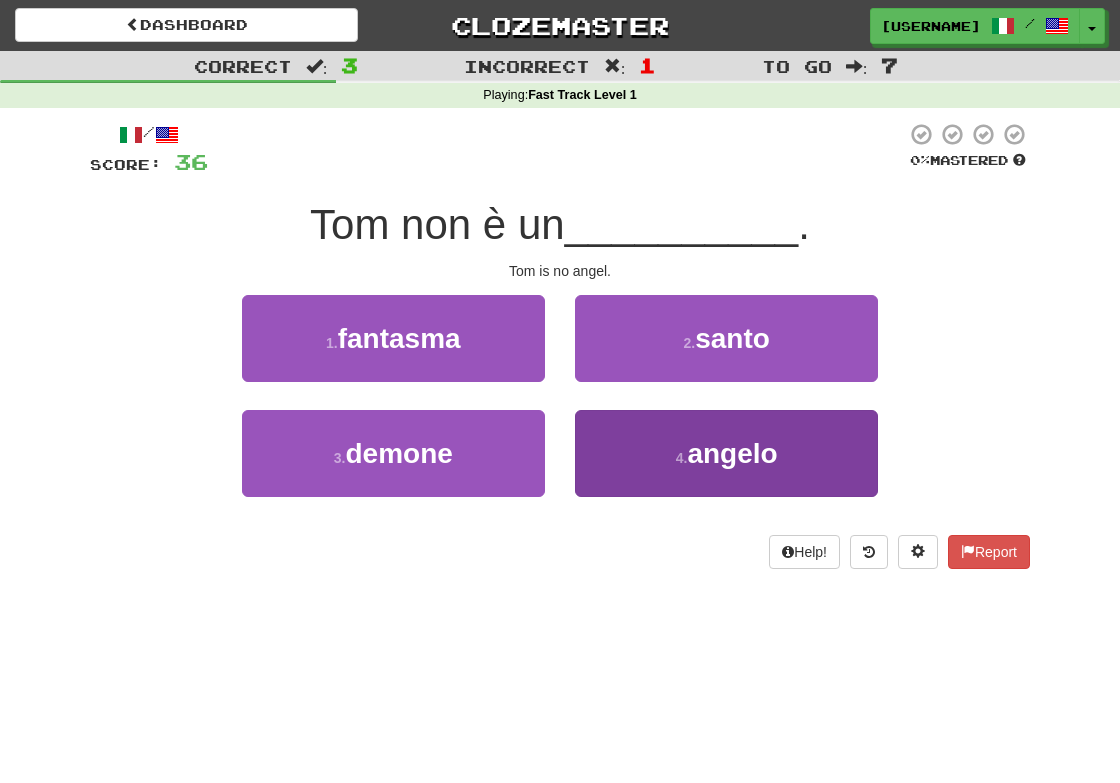 click on "angelo" at bounding box center [732, 453] 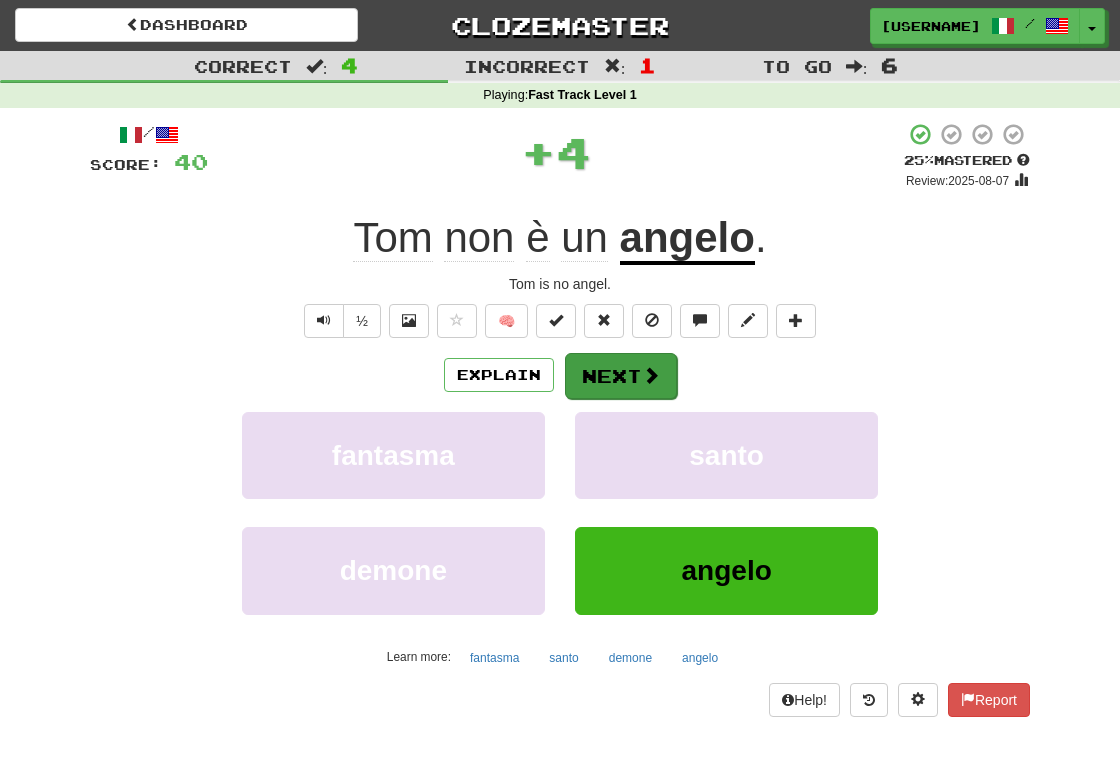 click on "Next" at bounding box center [621, 376] 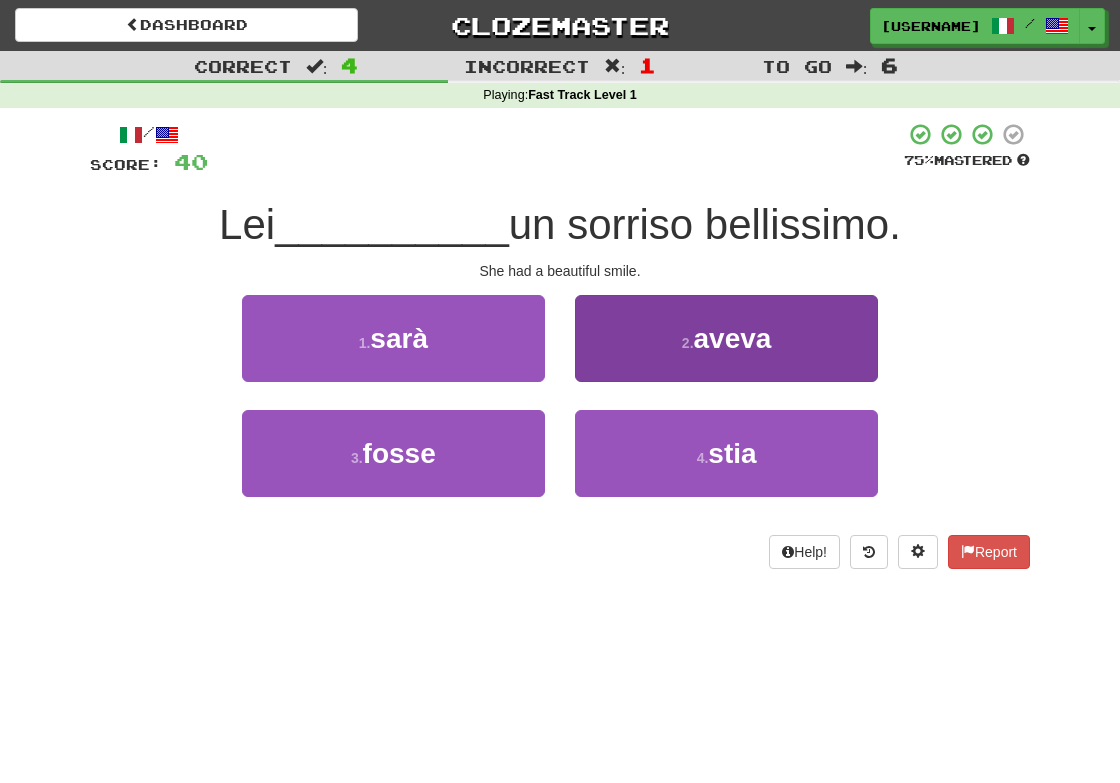 click on "aveva" at bounding box center (733, 338) 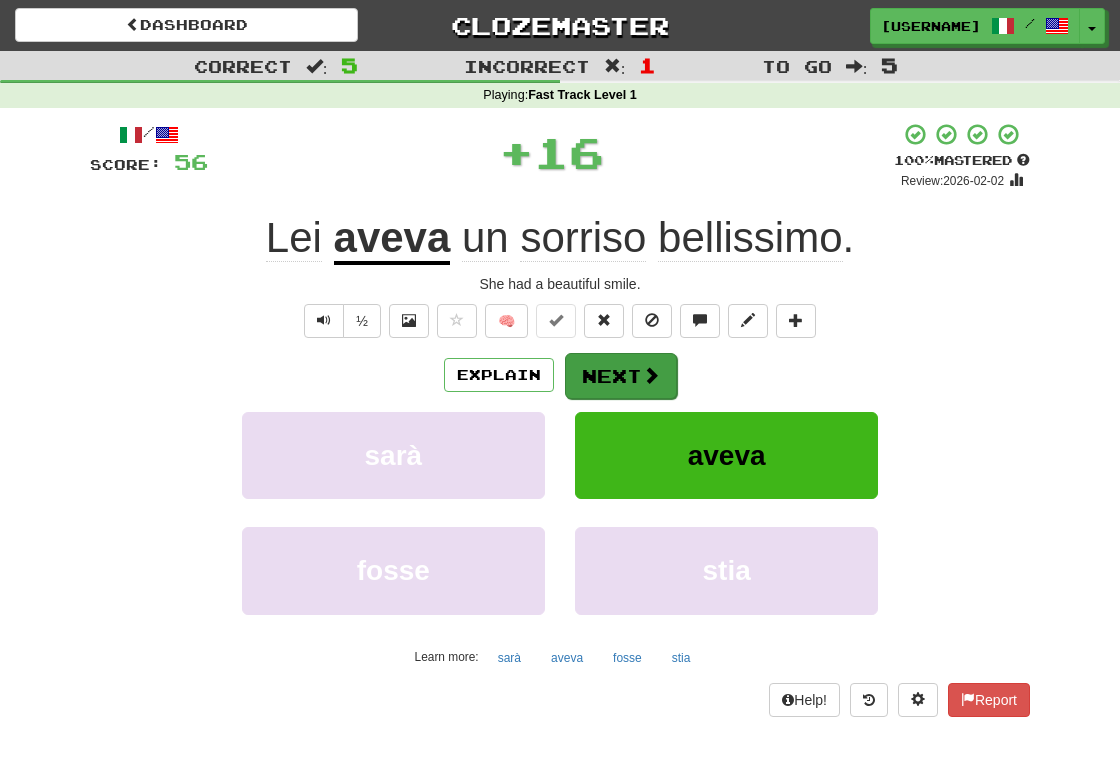 click on "Next" at bounding box center [621, 376] 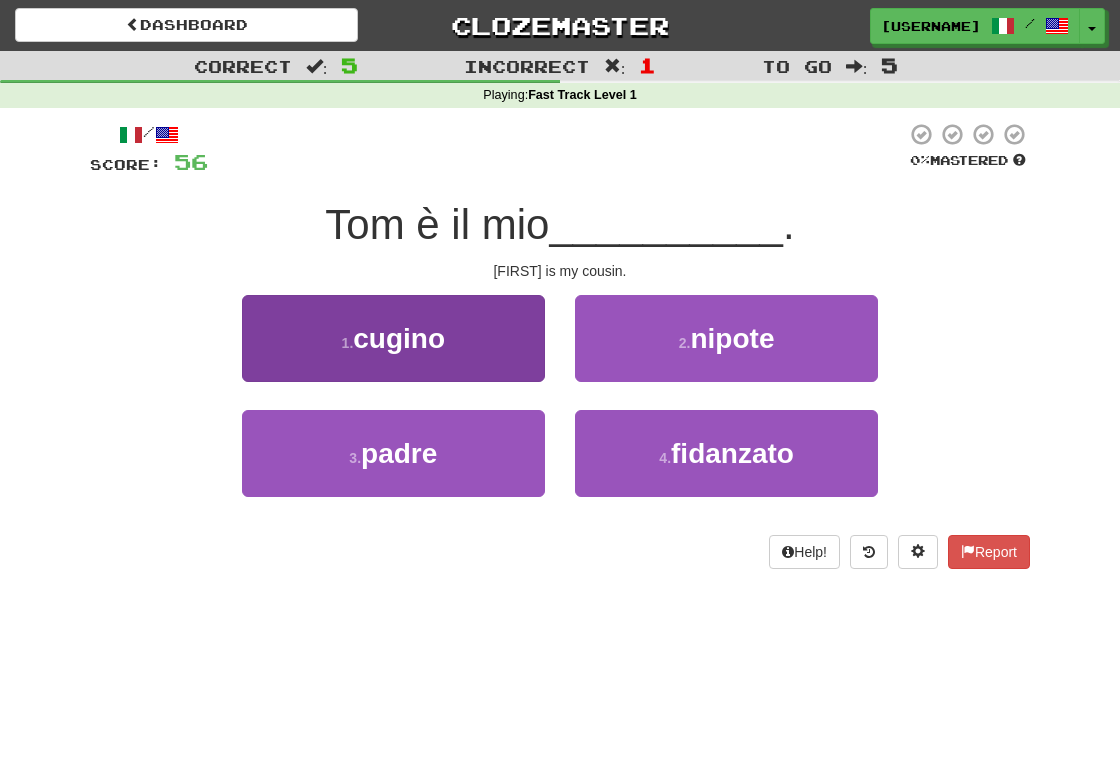 click on "cugino" at bounding box center (399, 338) 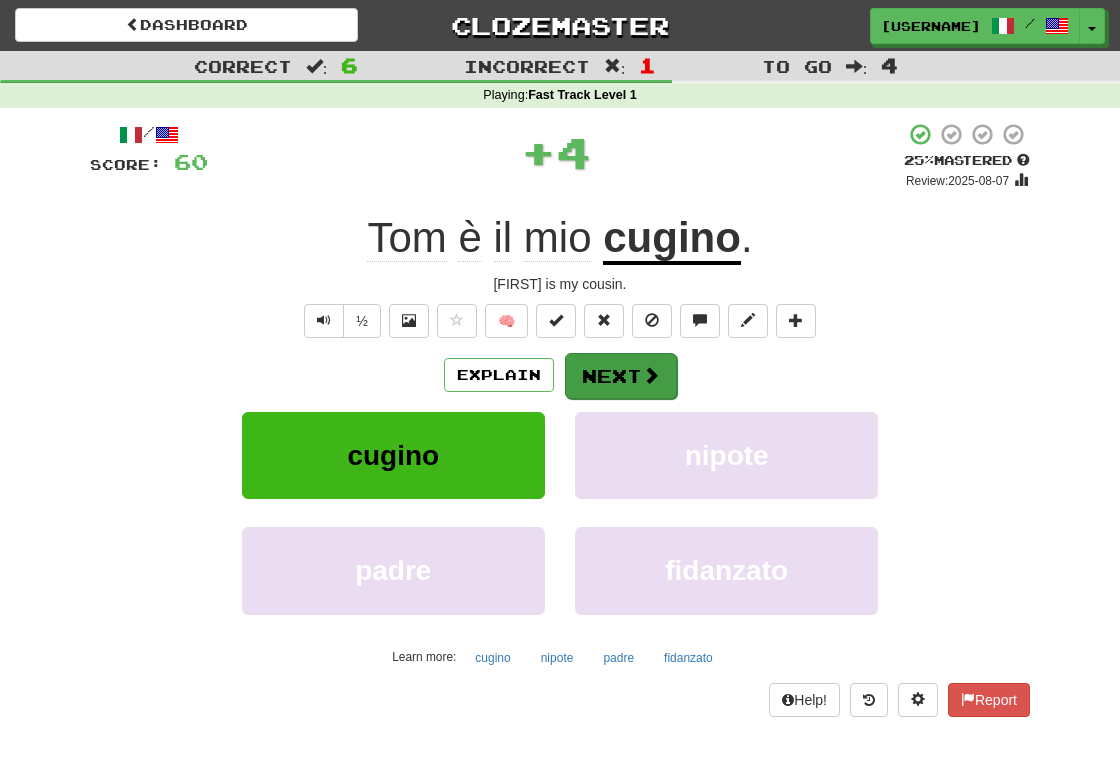 click on "Next" at bounding box center [621, 376] 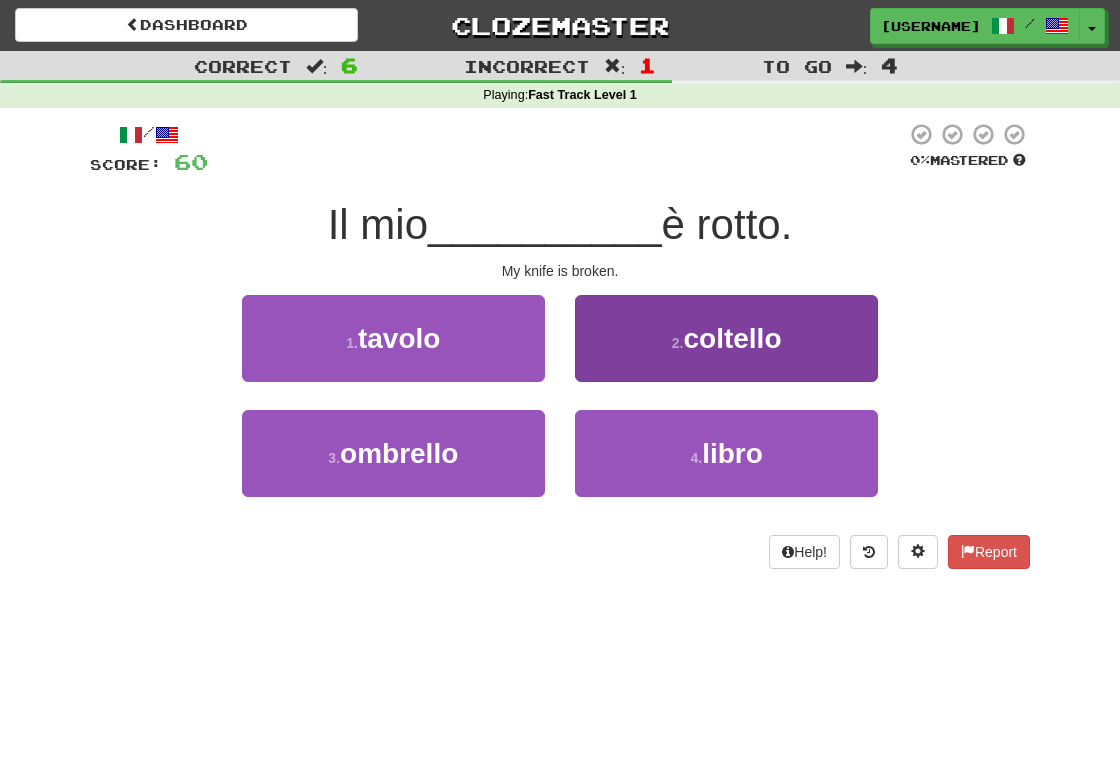 click on "coltello" at bounding box center (732, 338) 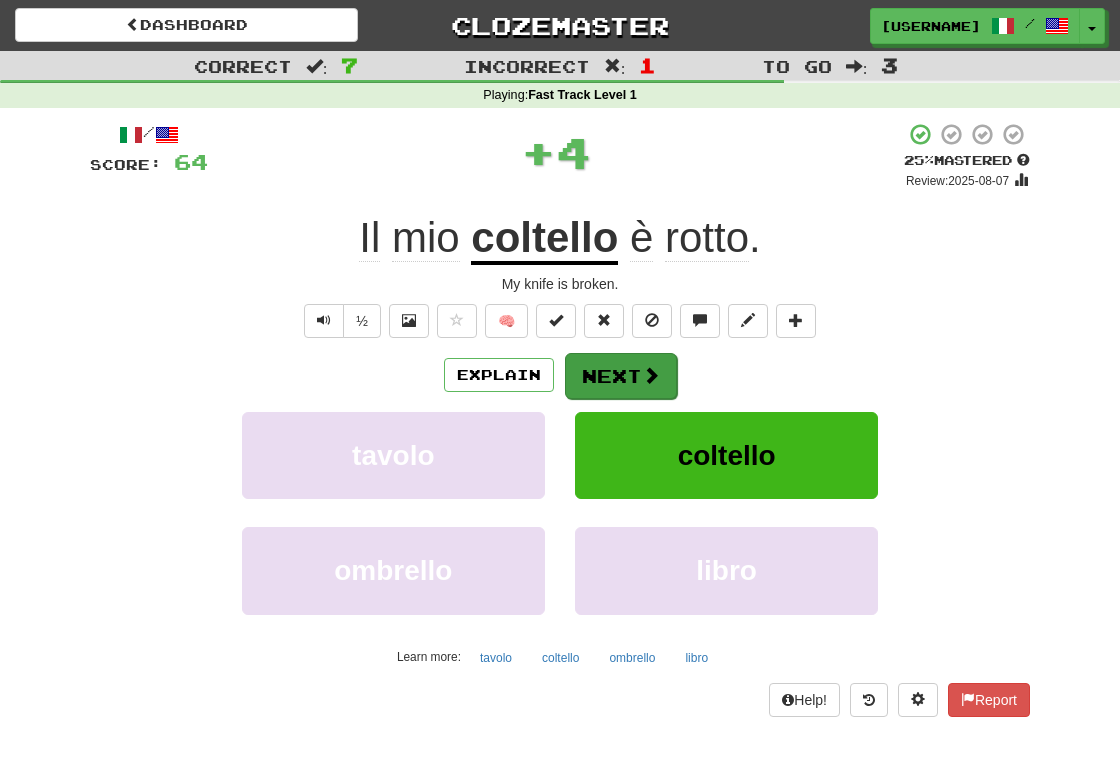 click on "Next" at bounding box center (621, 376) 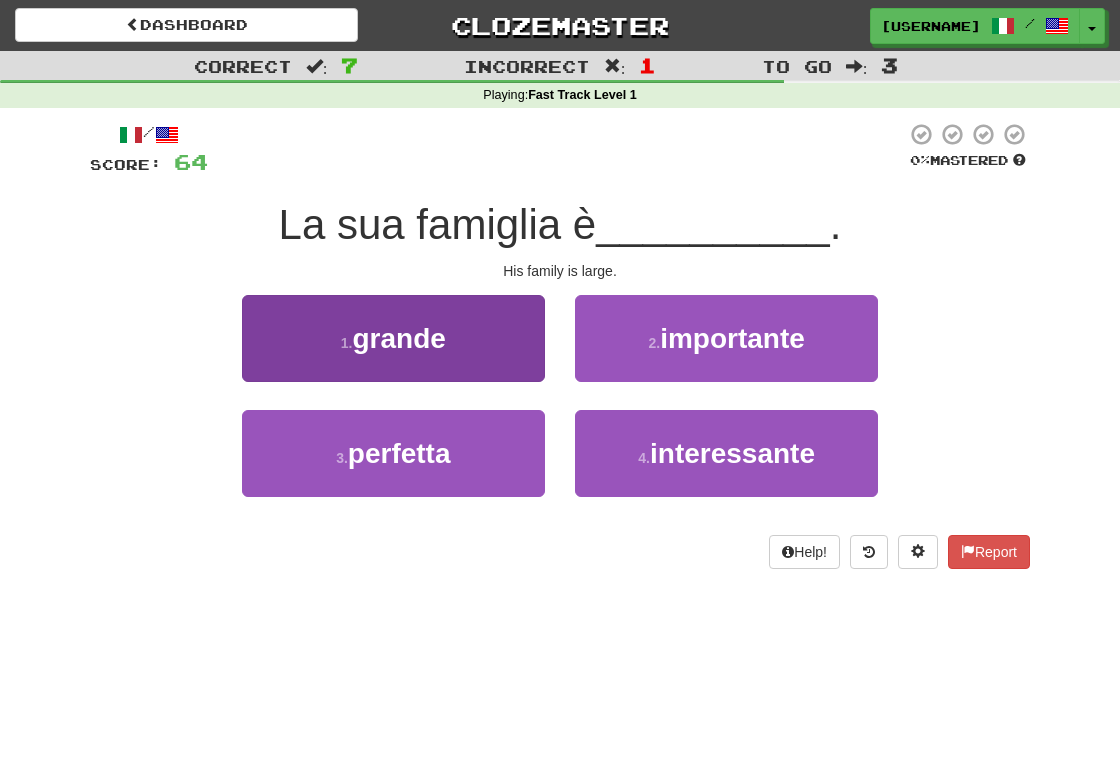click on "grande" at bounding box center (398, 338) 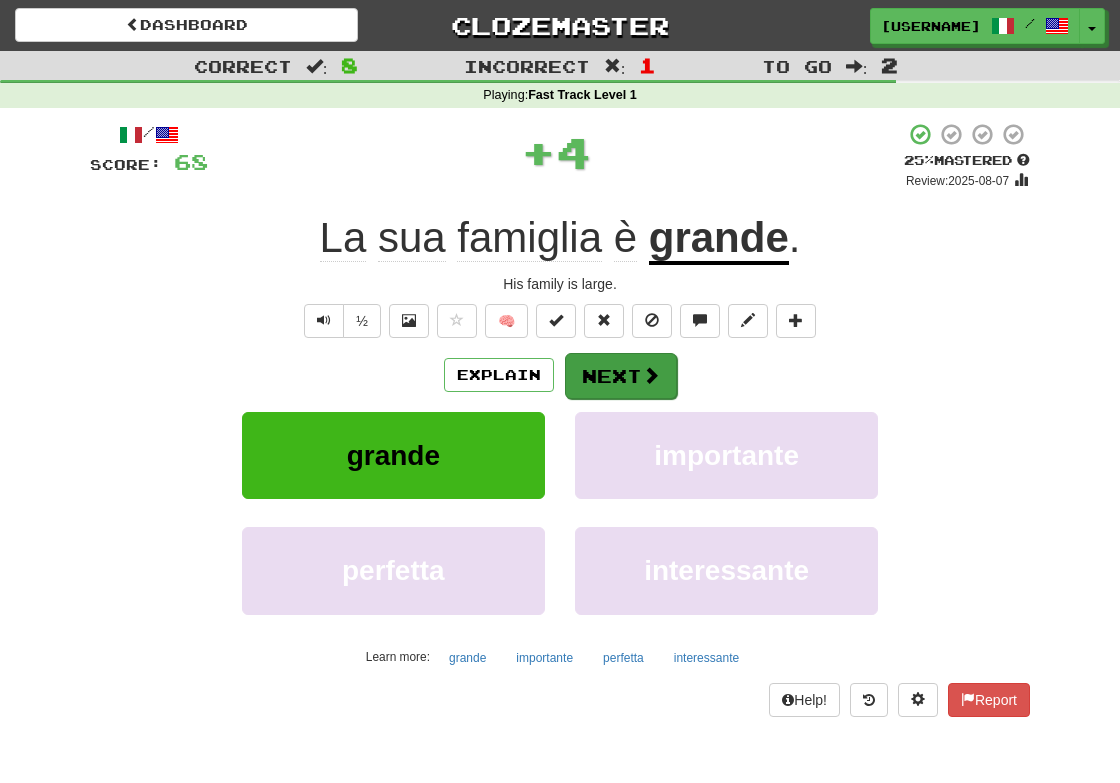 click on "Next" at bounding box center [621, 376] 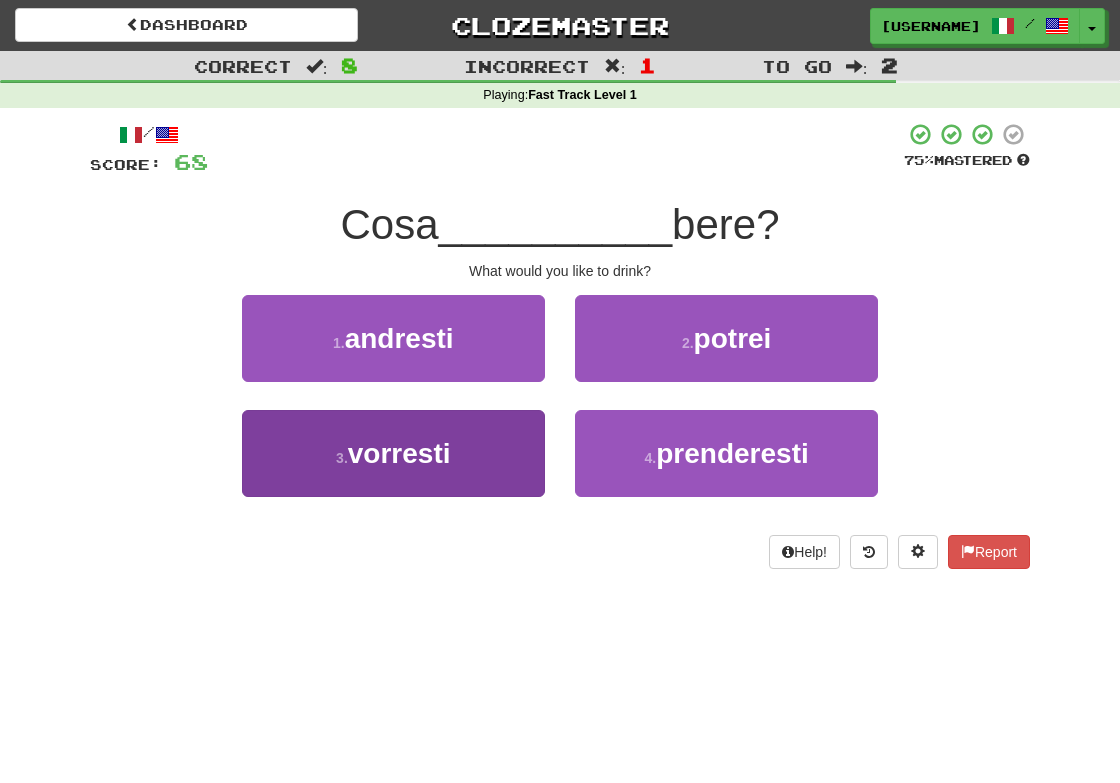click on "vorresti" at bounding box center [399, 453] 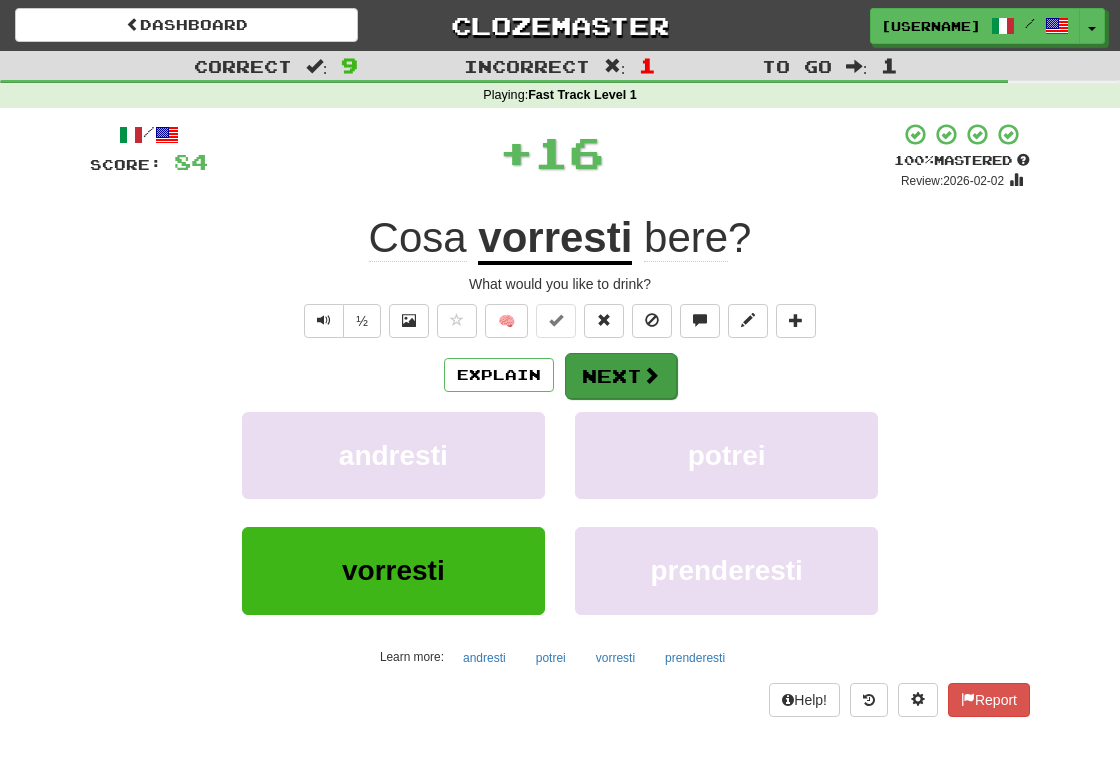 click on "Next" at bounding box center (621, 376) 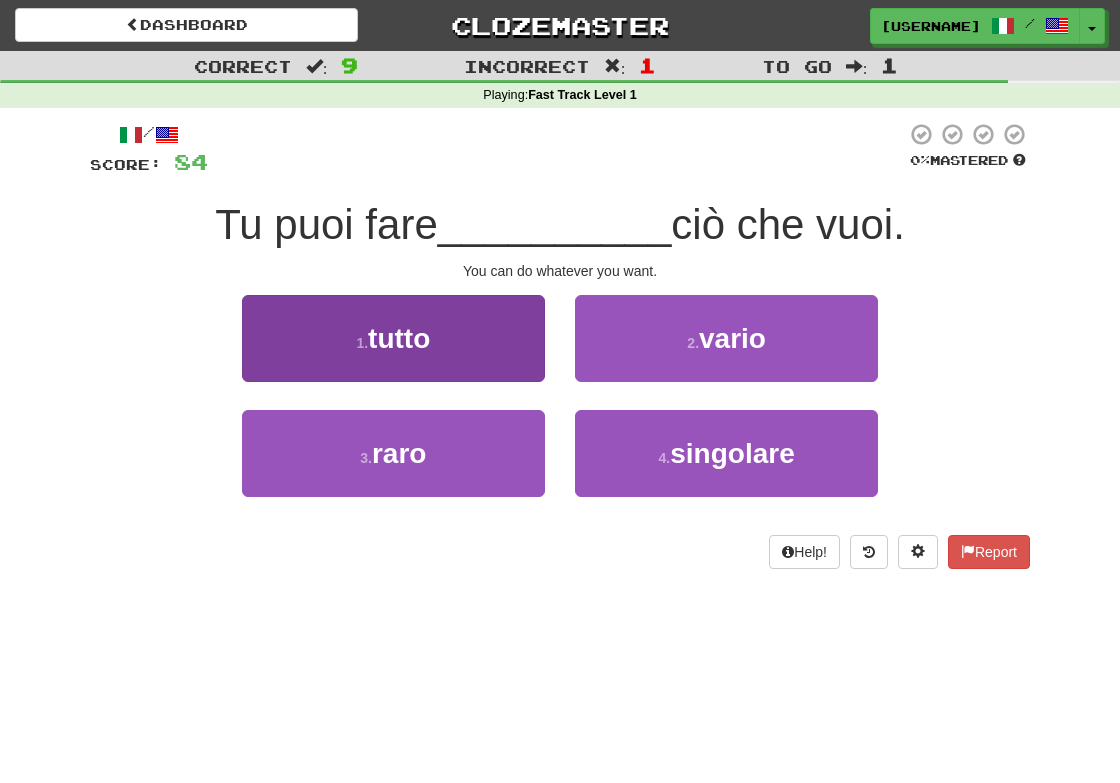 click on "tutto" at bounding box center [399, 338] 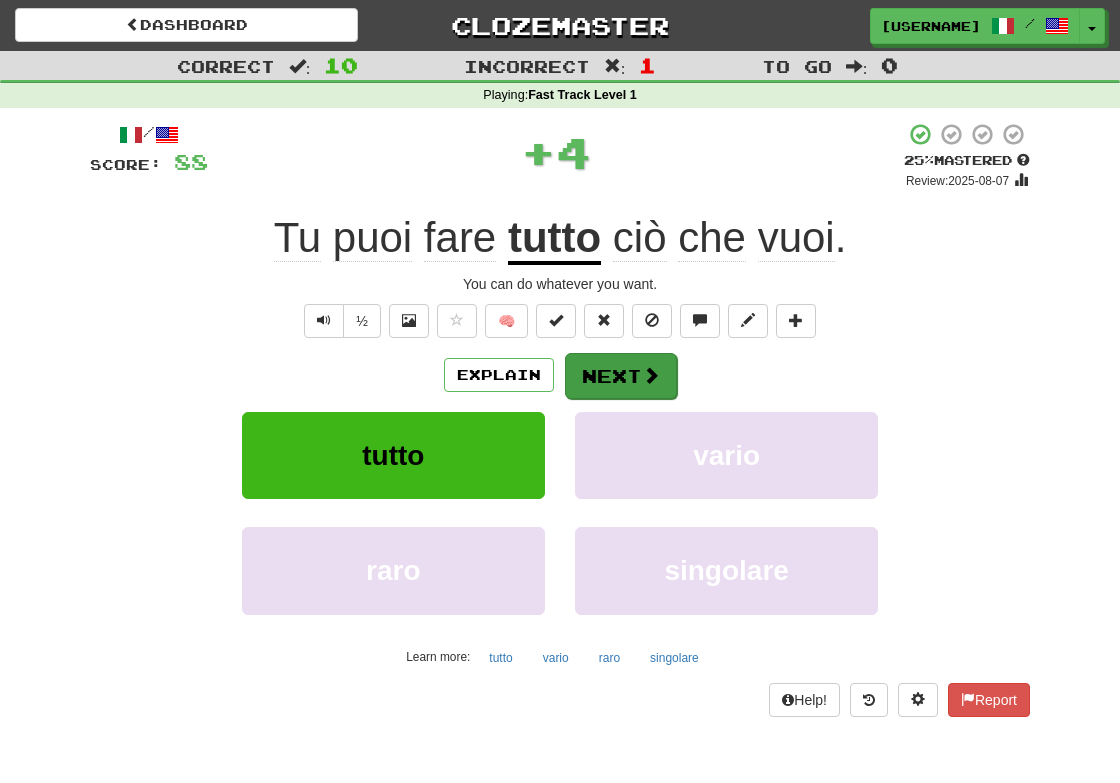 click on "Next" at bounding box center (621, 376) 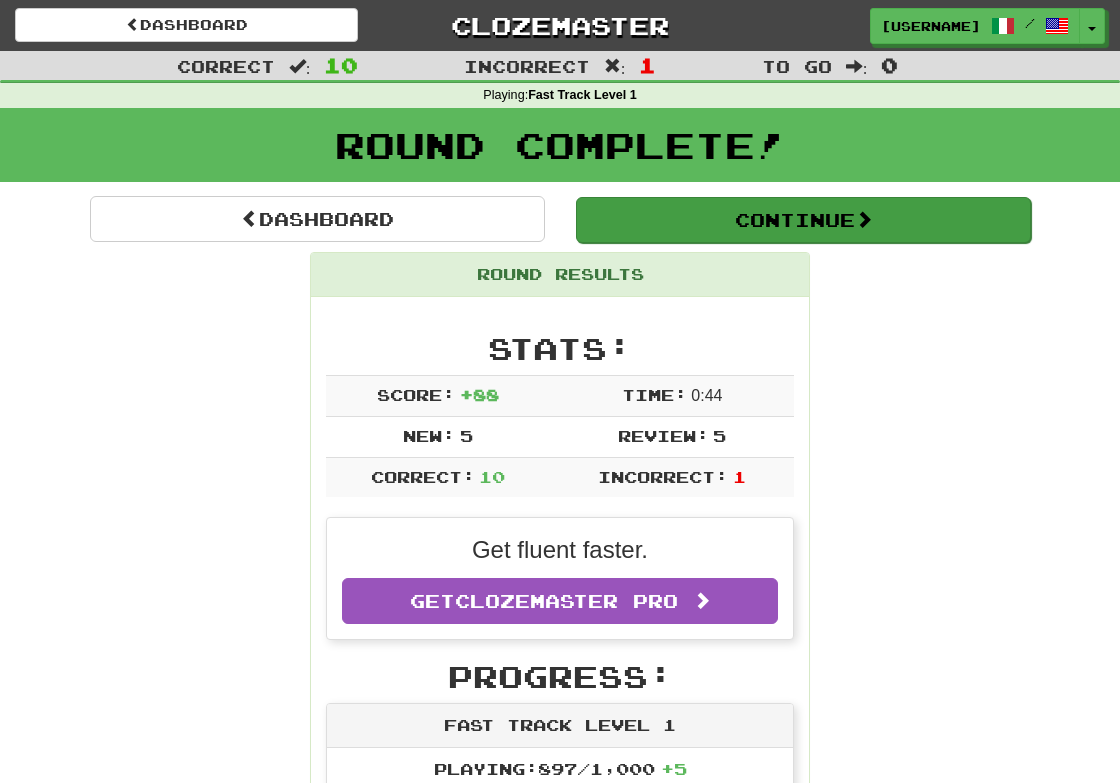 click on "Continue" at bounding box center [803, 220] 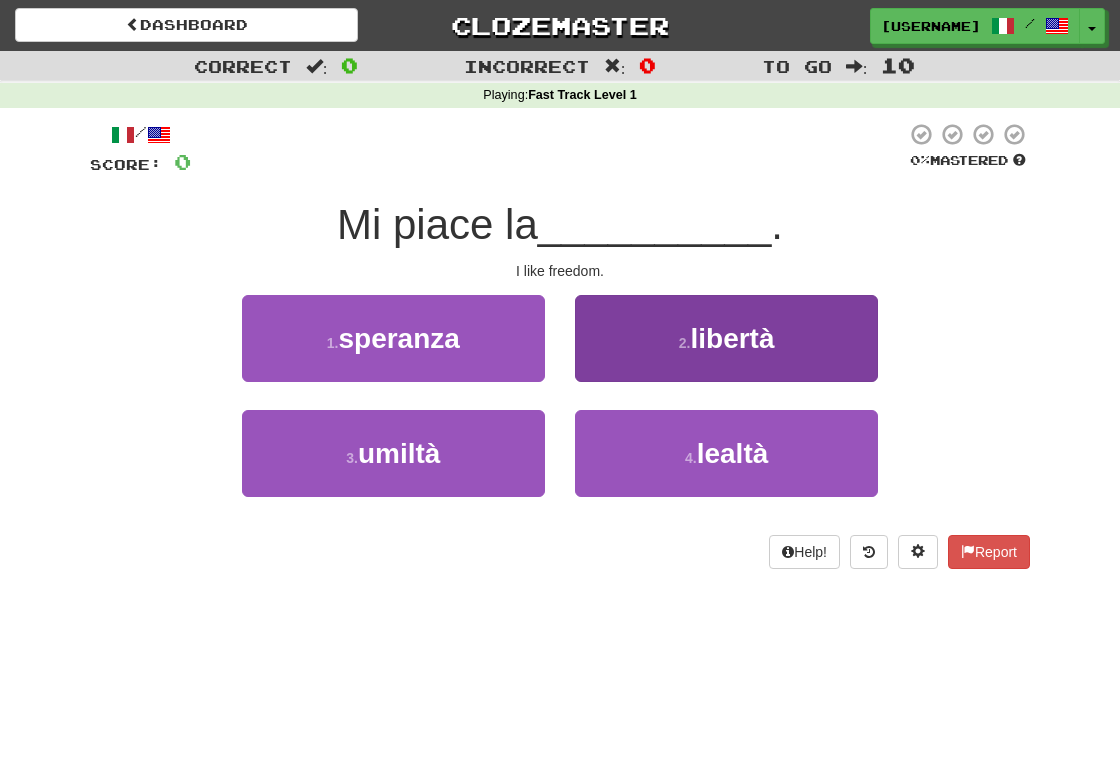 click on "2 ." at bounding box center [685, 343] 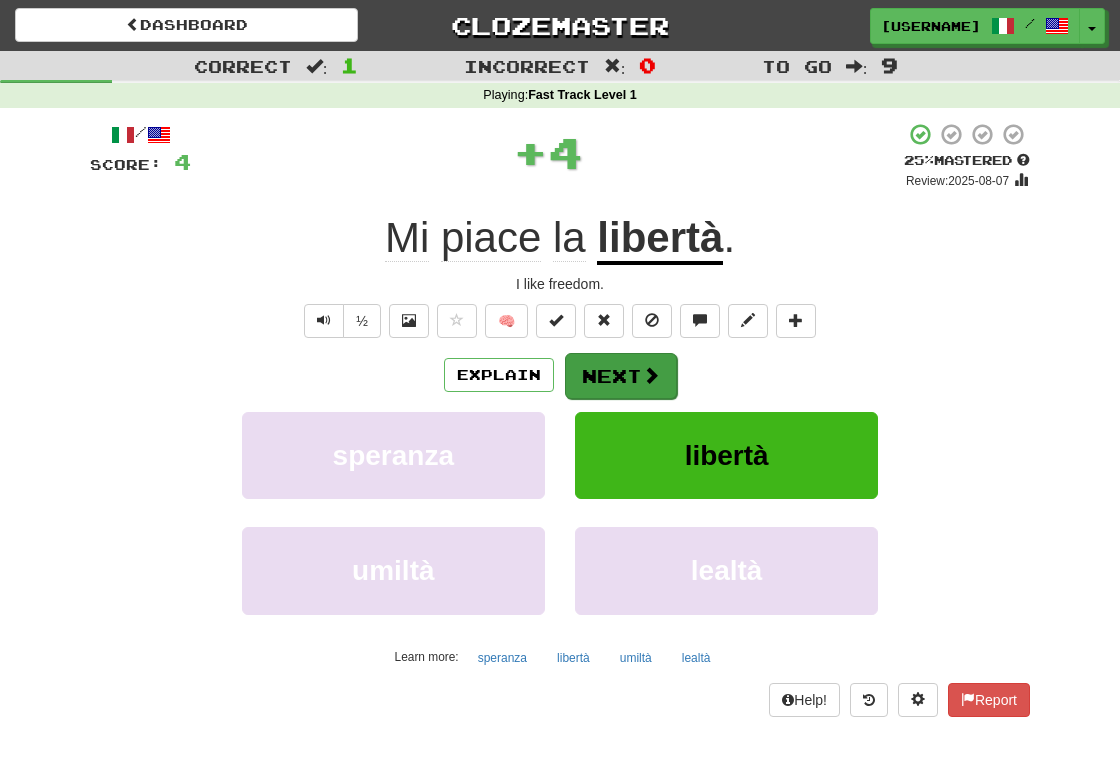 click on "Next" at bounding box center (621, 376) 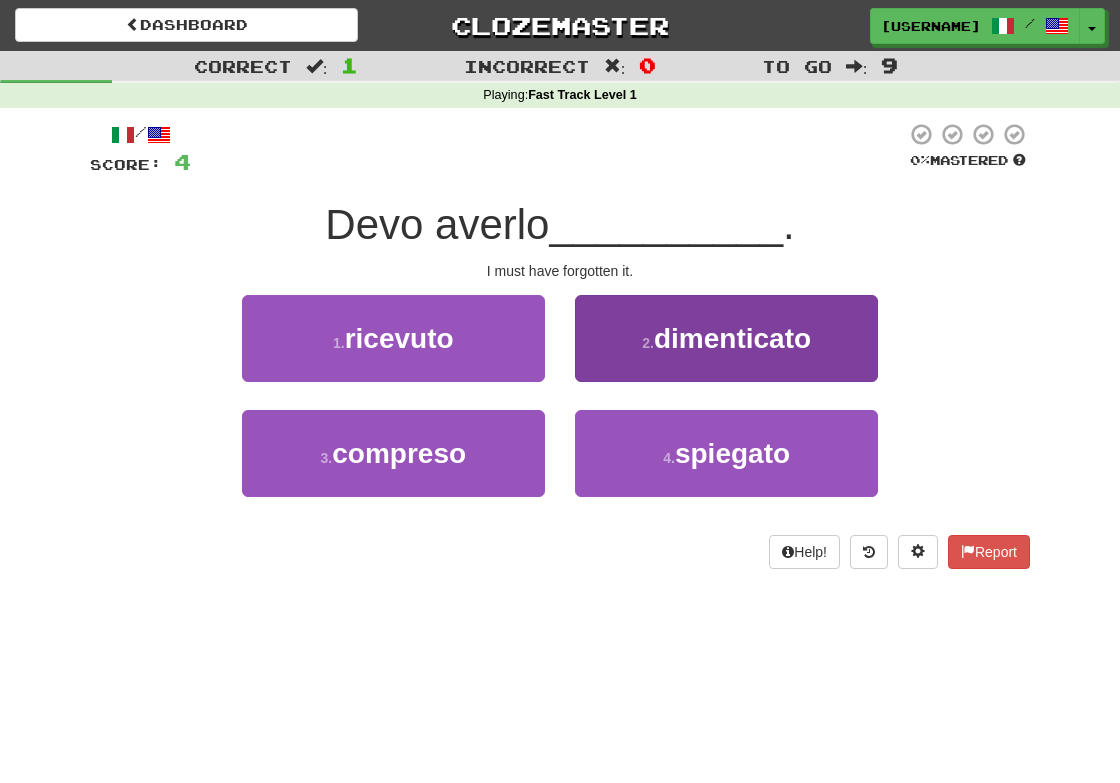 click on "dimenticato" at bounding box center [732, 338] 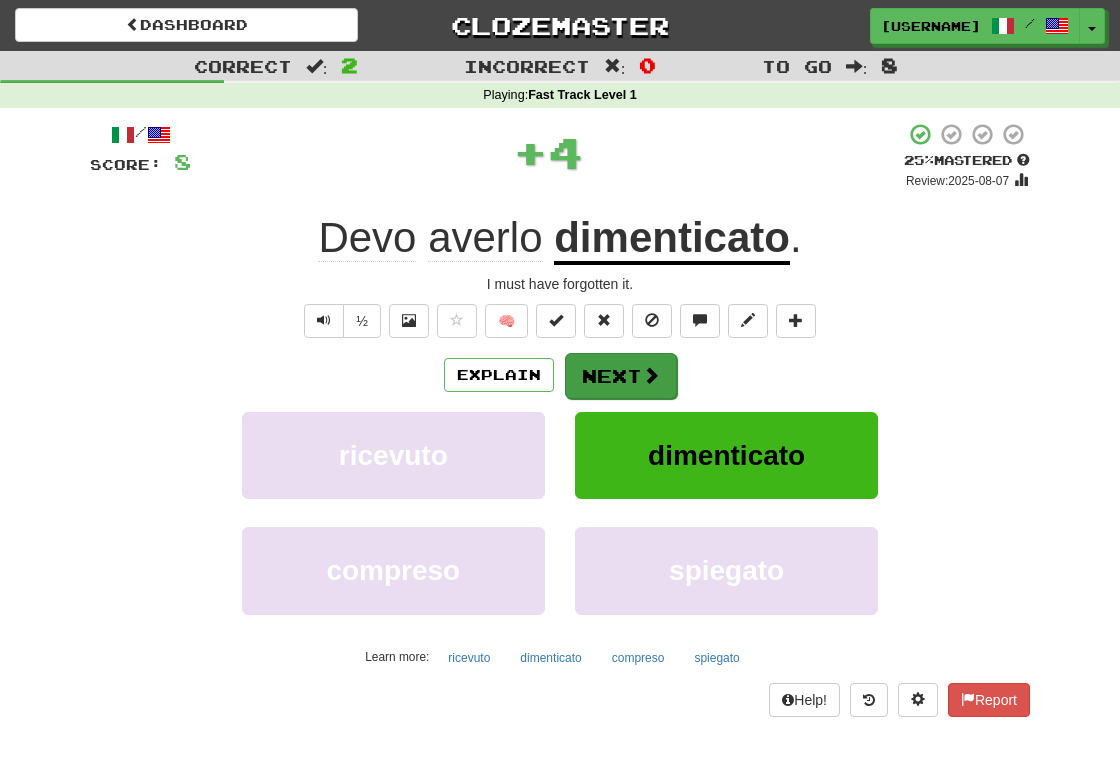 click on "Next" at bounding box center [621, 376] 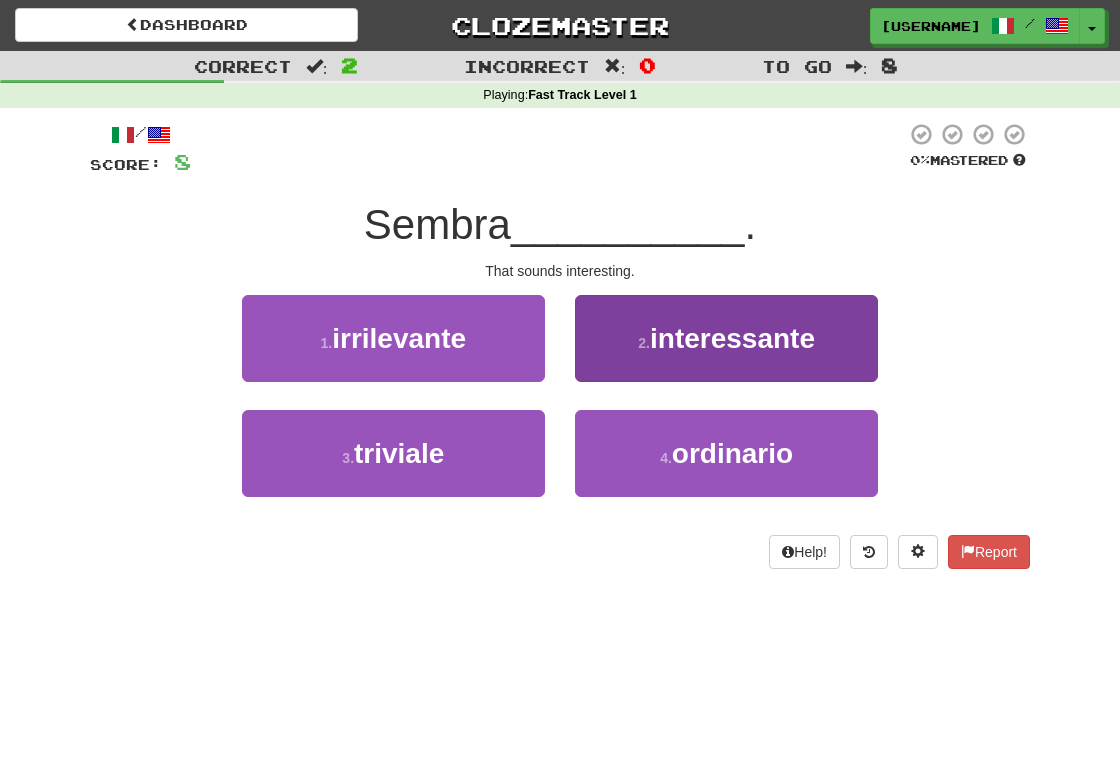click on "interessante" at bounding box center (732, 338) 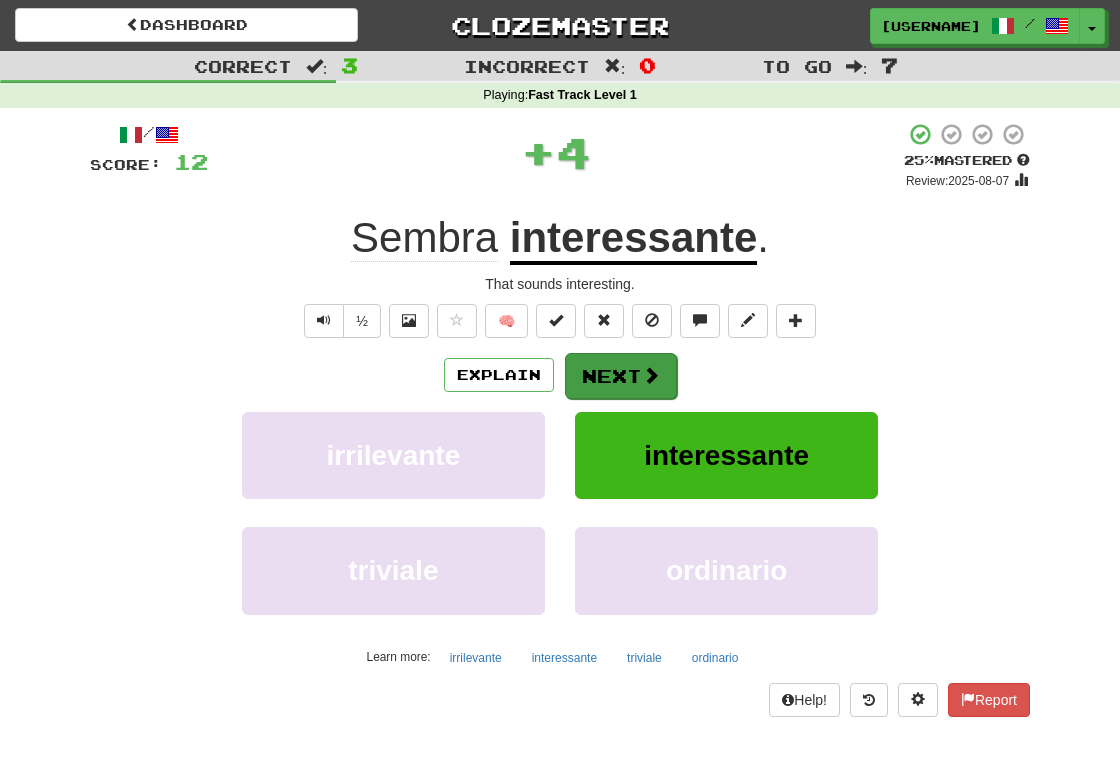click on "Next" at bounding box center (621, 376) 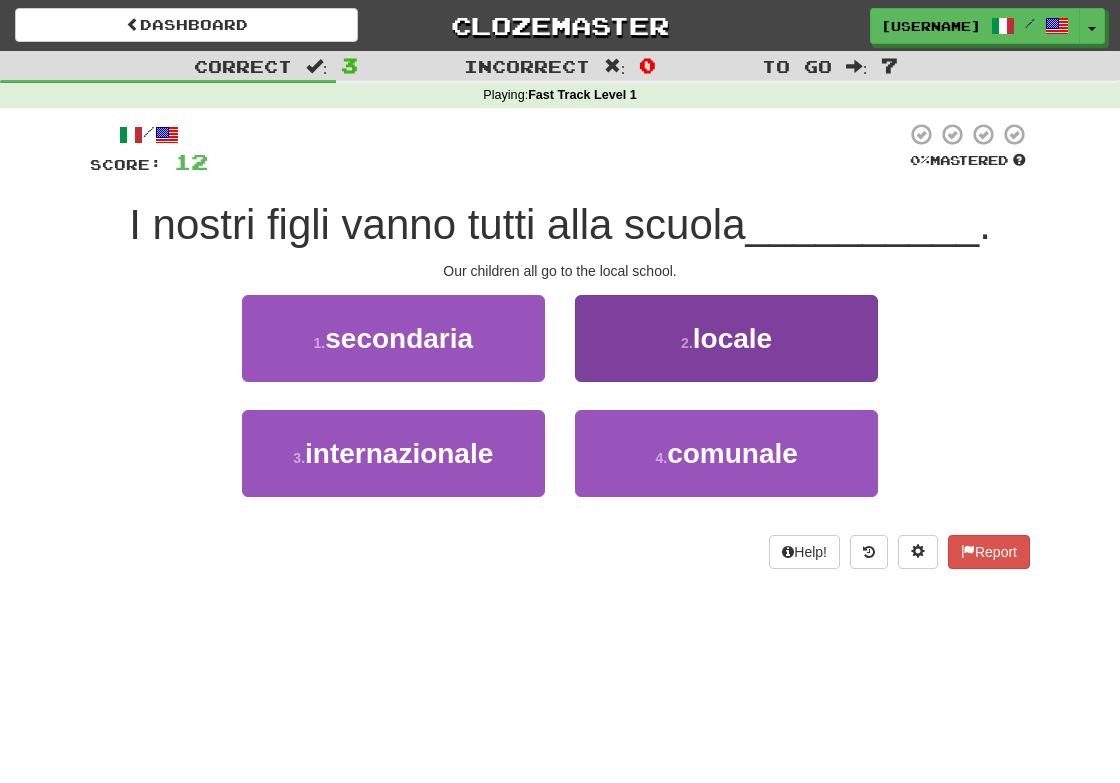 click on "2 .  locale" at bounding box center (726, 338) 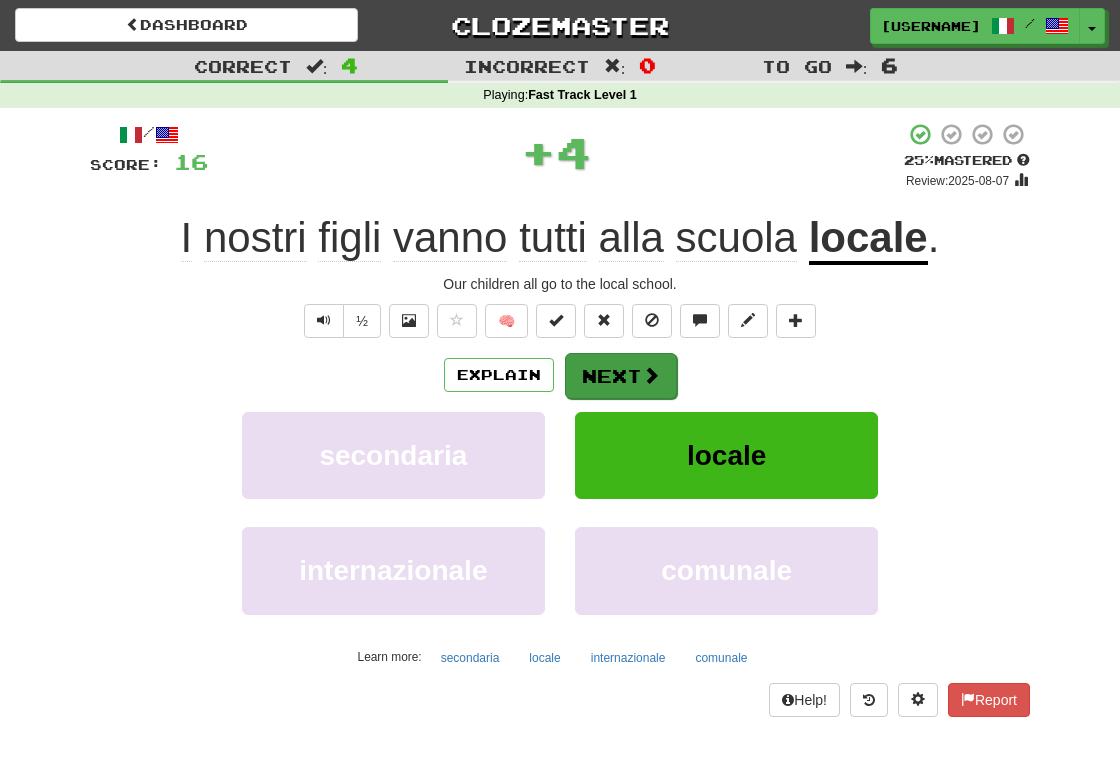 click at bounding box center (651, 375) 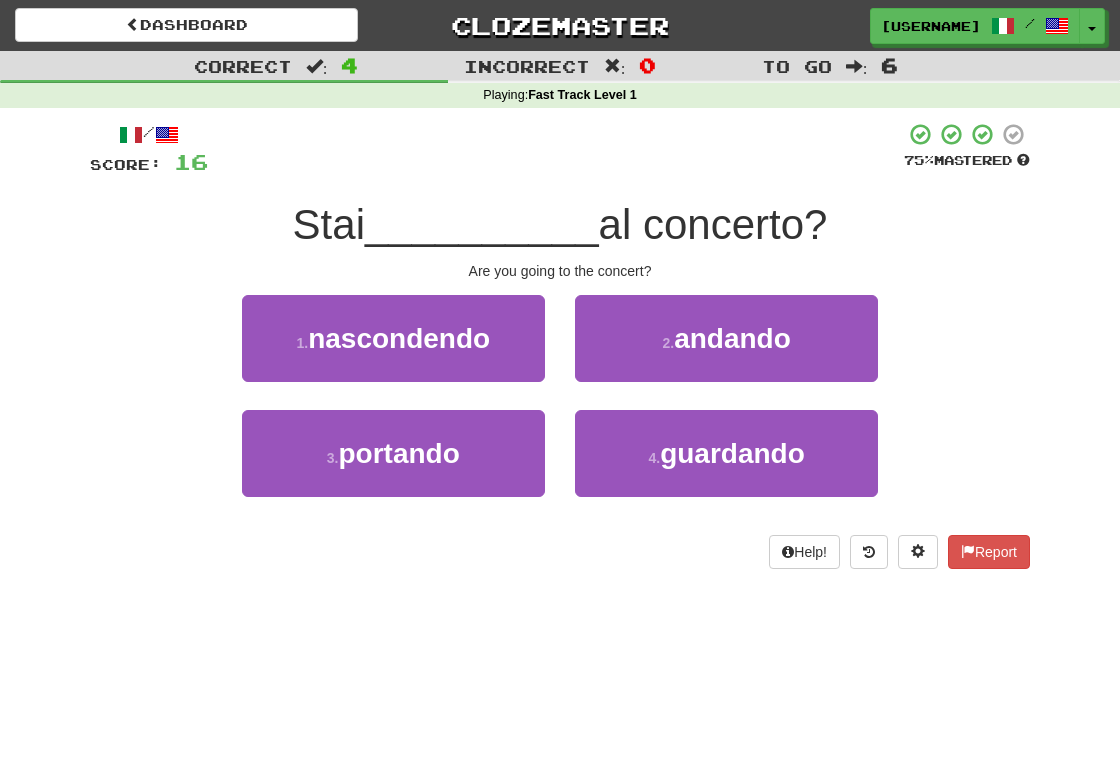 click on "2 .  andando" at bounding box center (726, 338) 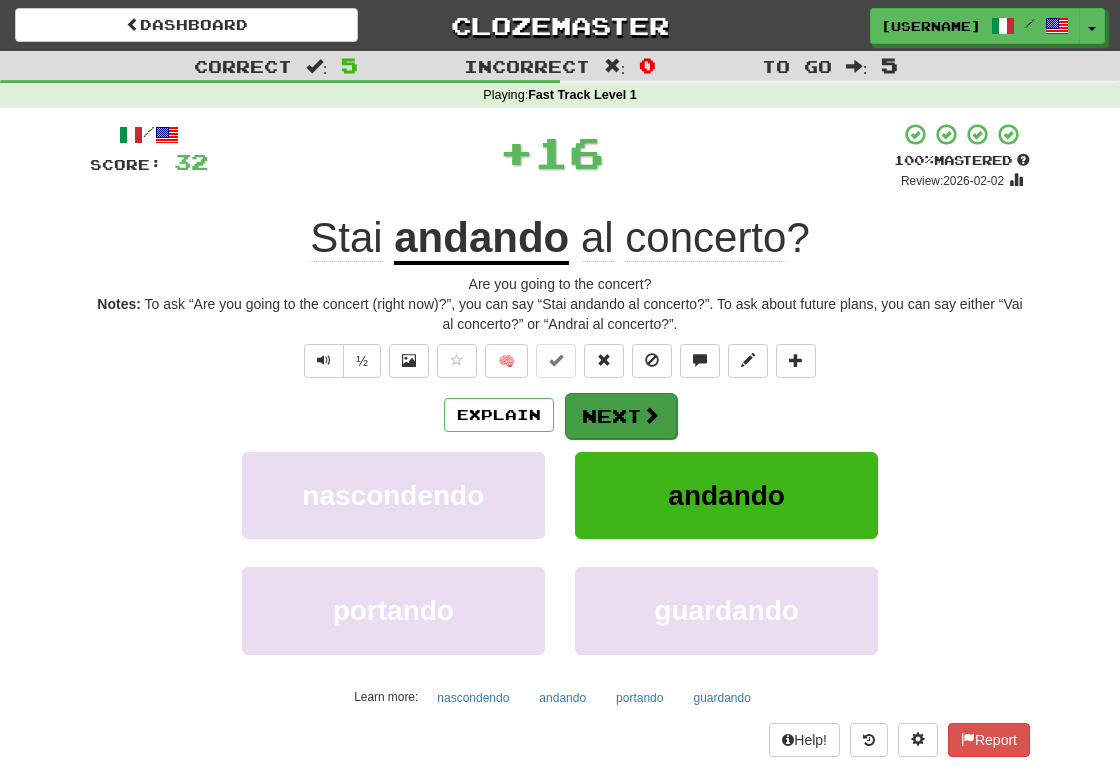 click on "Next" at bounding box center [621, 416] 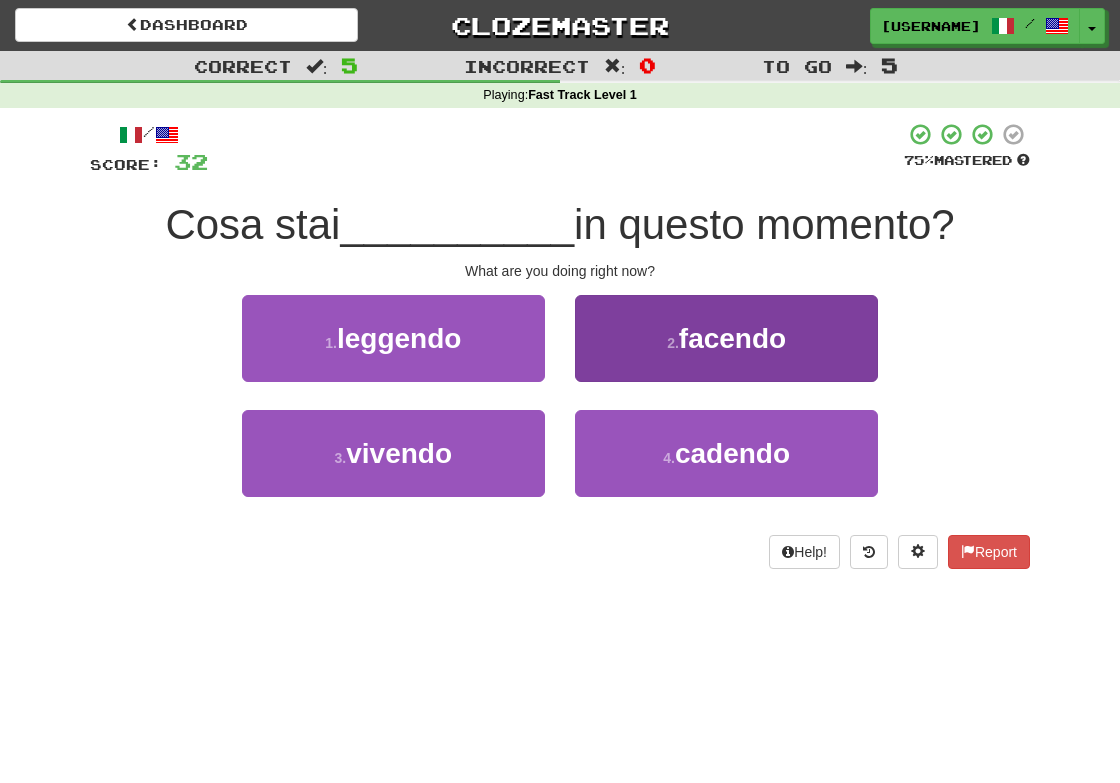 click on "facendo" at bounding box center [732, 338] 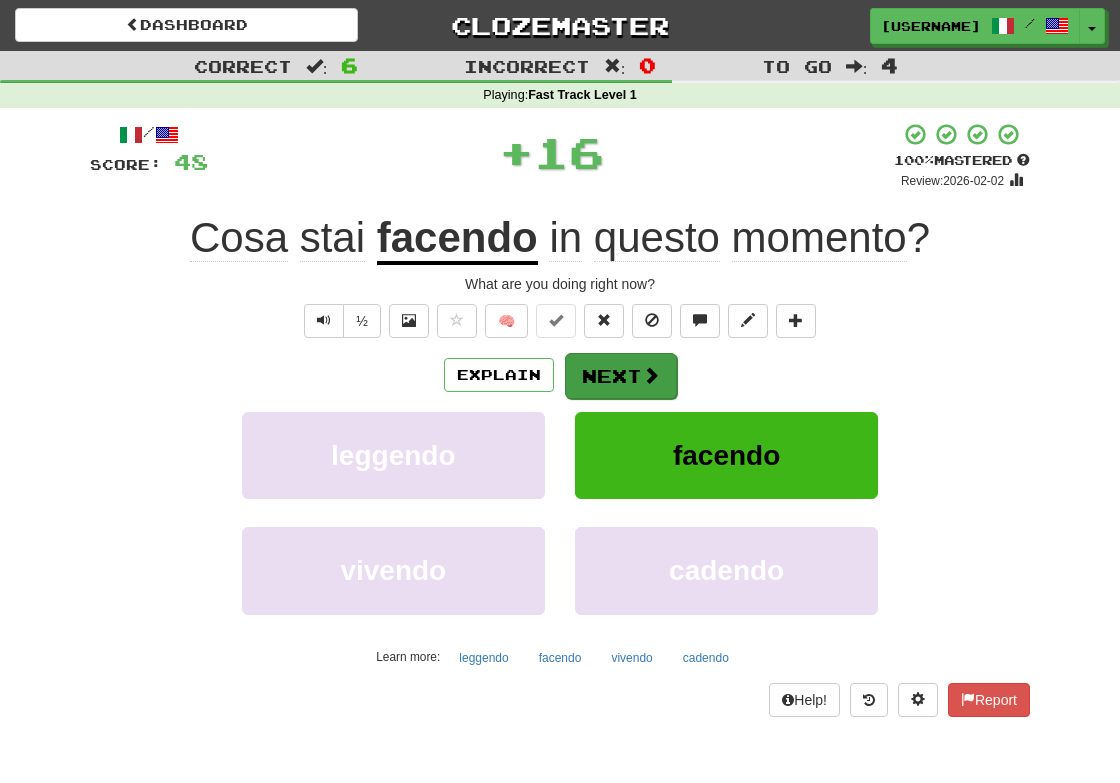 click on "Next" at bounding box center (621, 376) 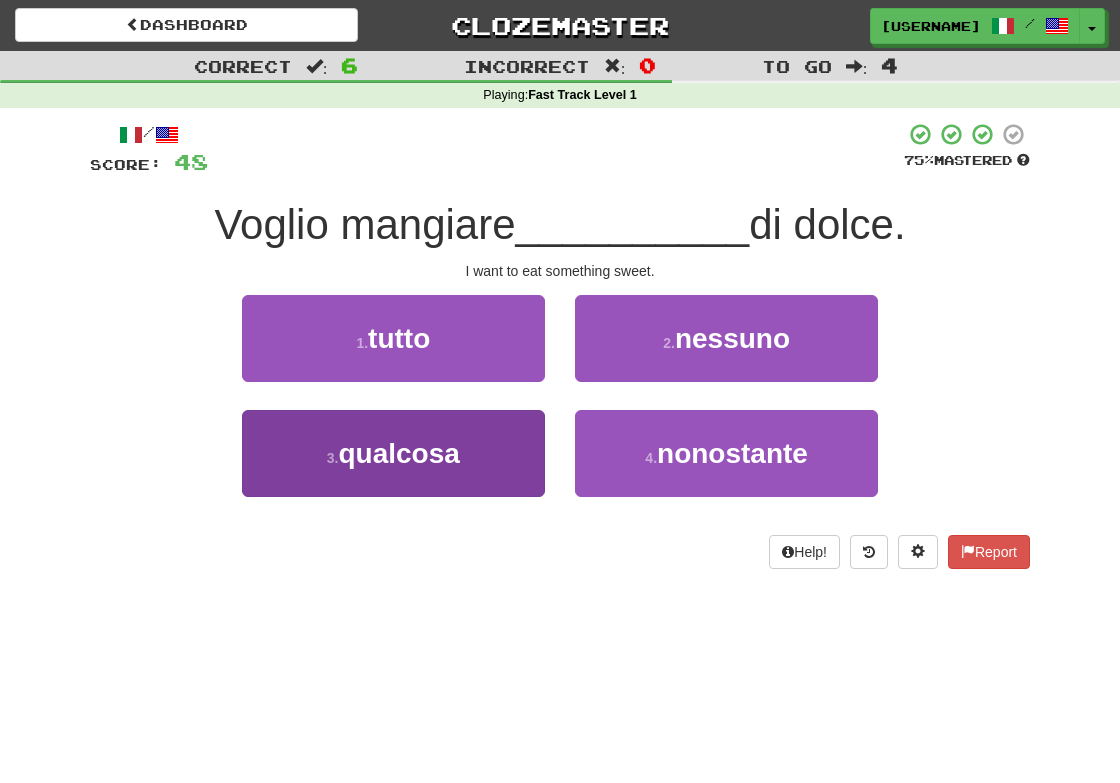 click on "3 .  qualcosa" at bounding box center [393, 453] 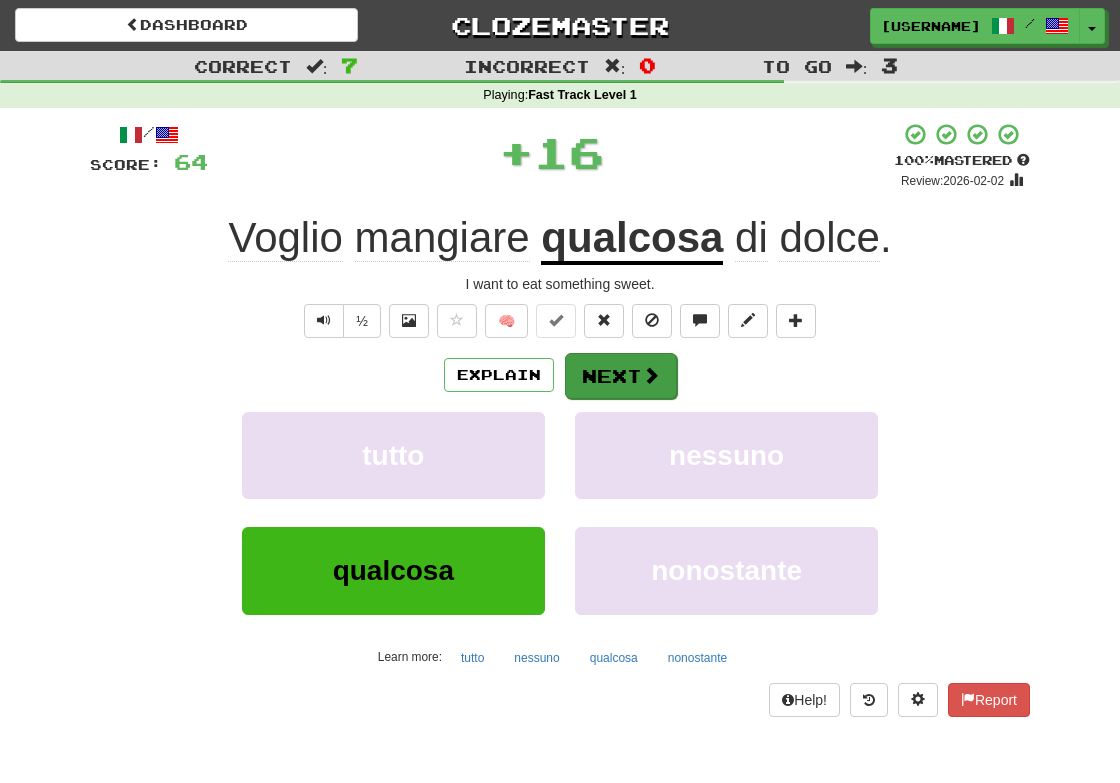 click on "Next" at bounding box center [621, 376] 